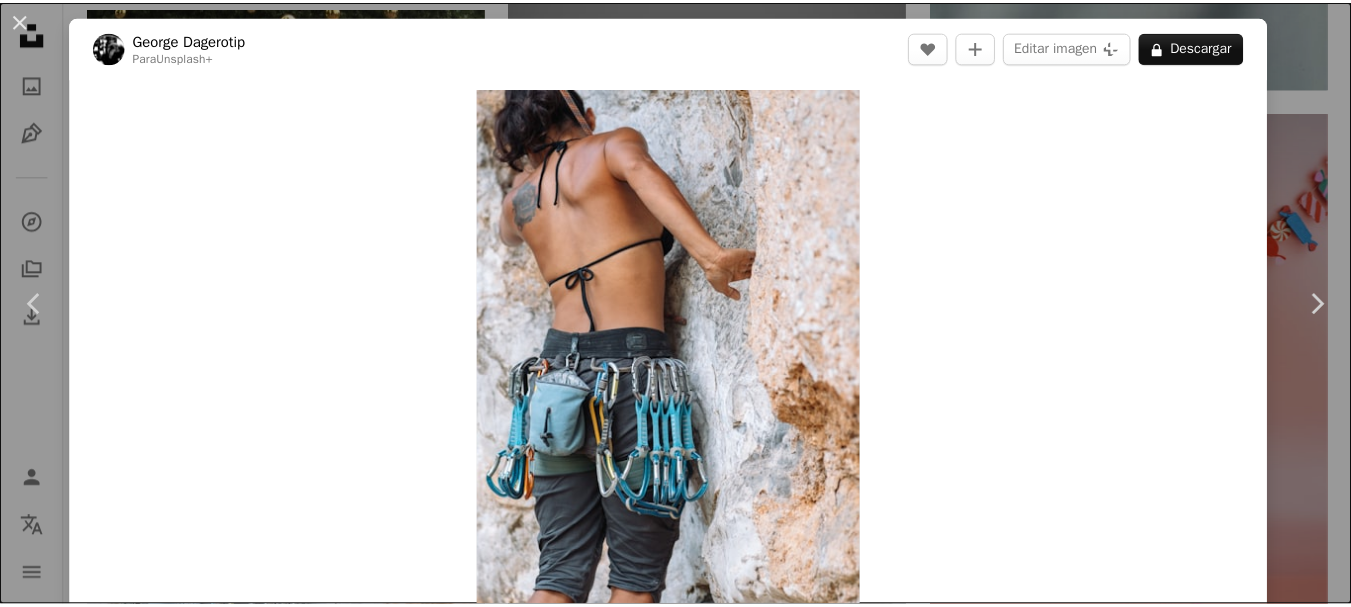 scroll, scrollTop: 22009, scrollLeft: 0, axis: vertical 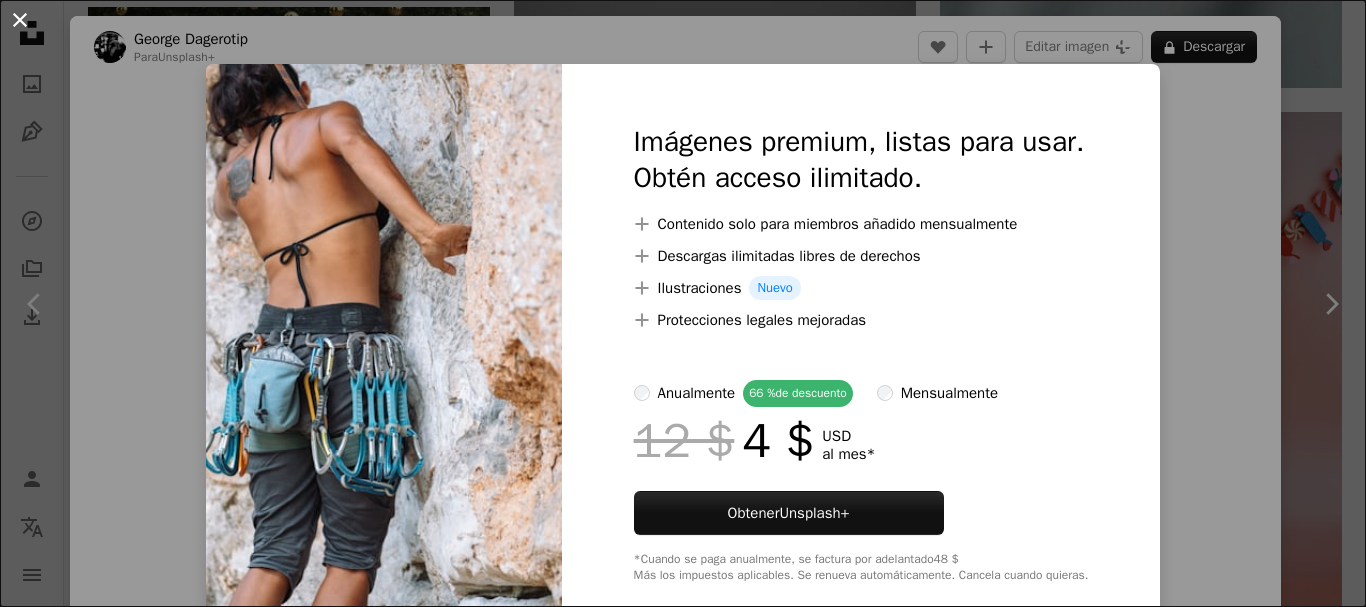 click on "An X shape" at bounding box center (20, 20) 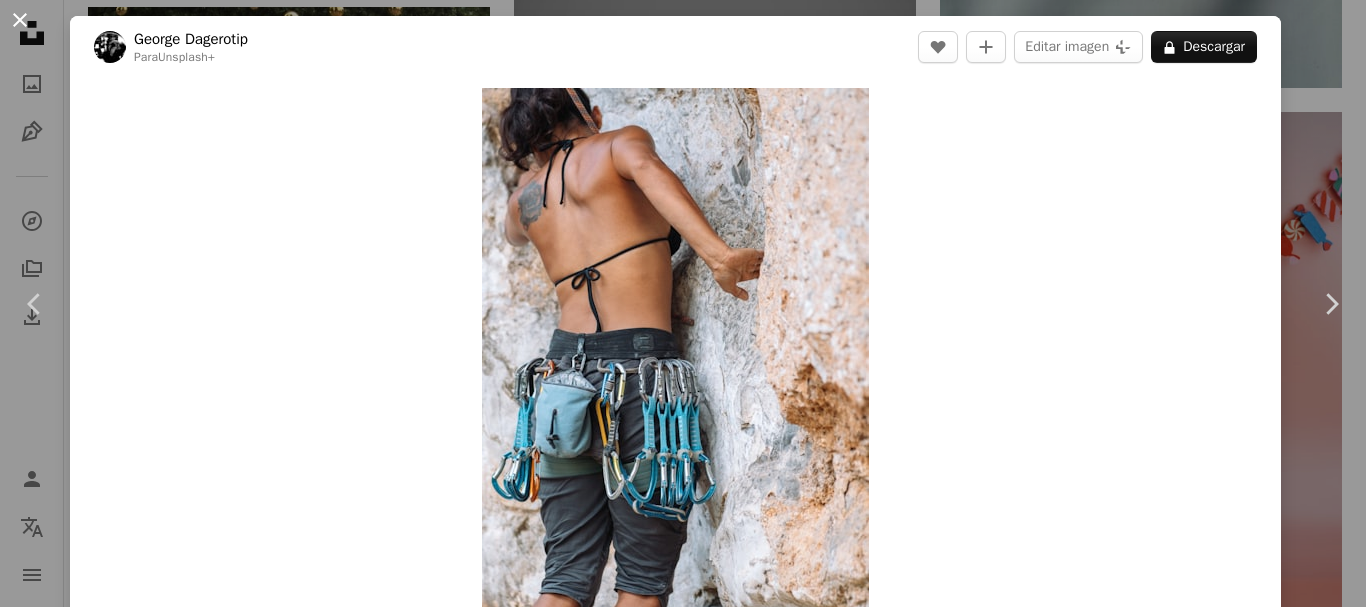 click on "An X shape" at bounding box center (20, 20) 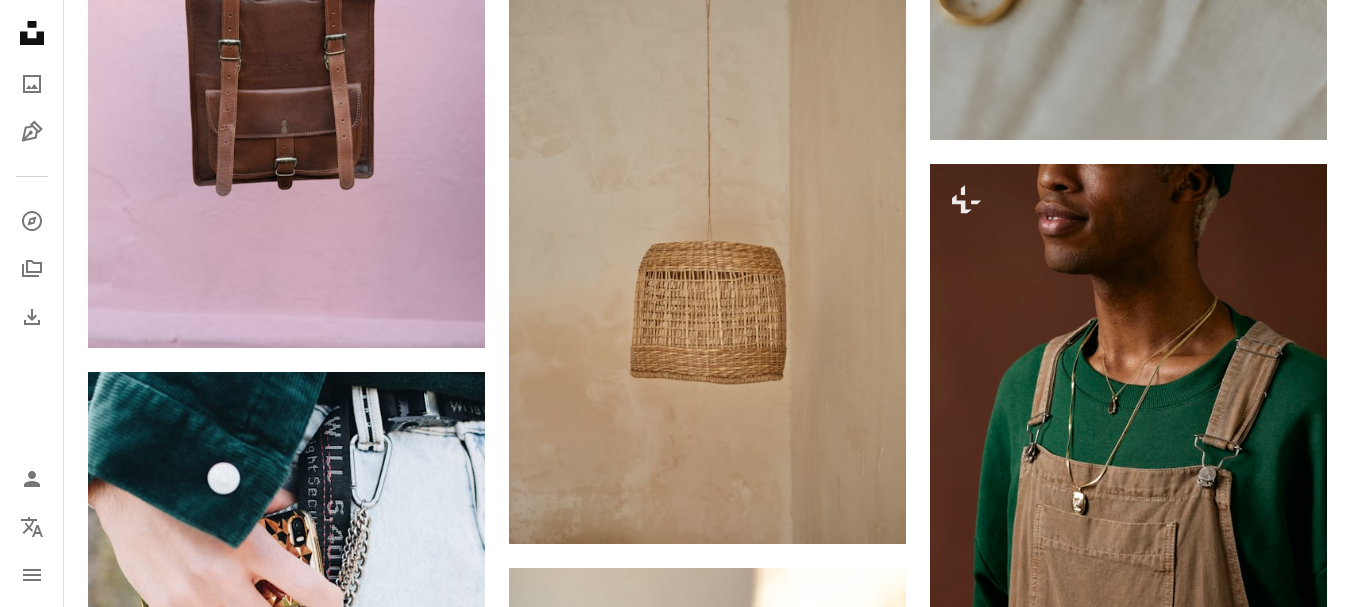 scroll, scrollTop: 24909, scrollLeft: 0, axis: vertical 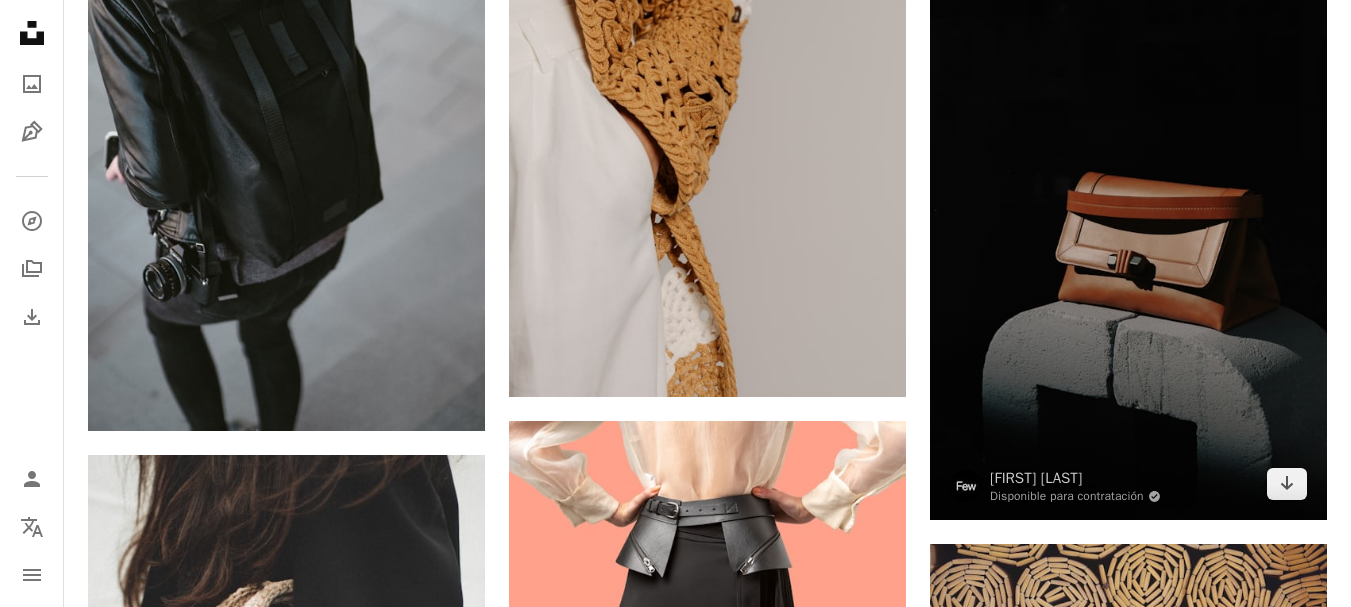 click at bounding box center (1128, 223) 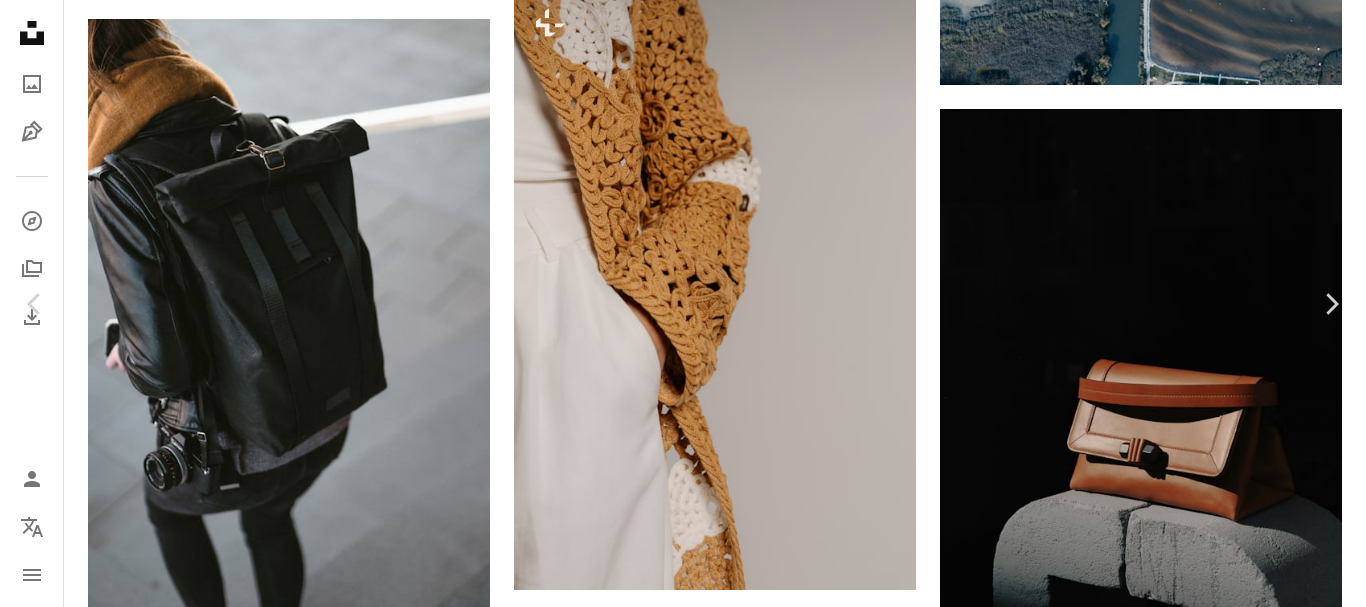 scroll, scrollTop: 12233, scrollLeft: 0, axis: vertical 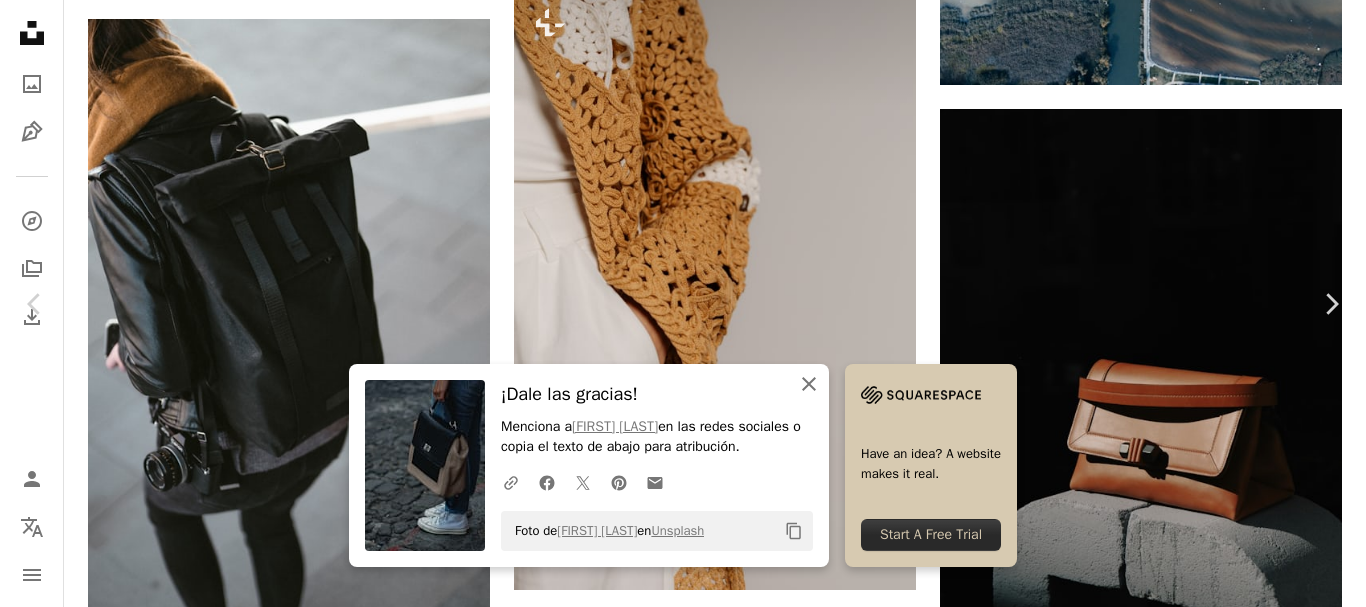 click on "An X shape" 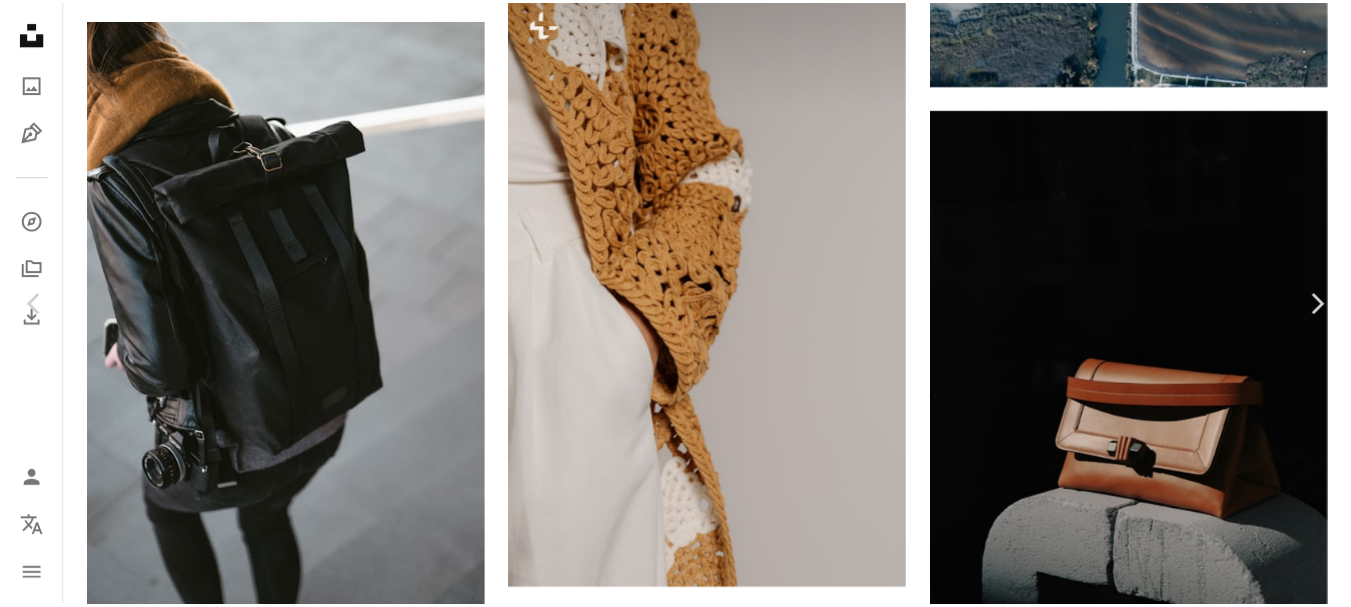 scroll, scrollTop: 0, scrollLeft: 0, axis: both 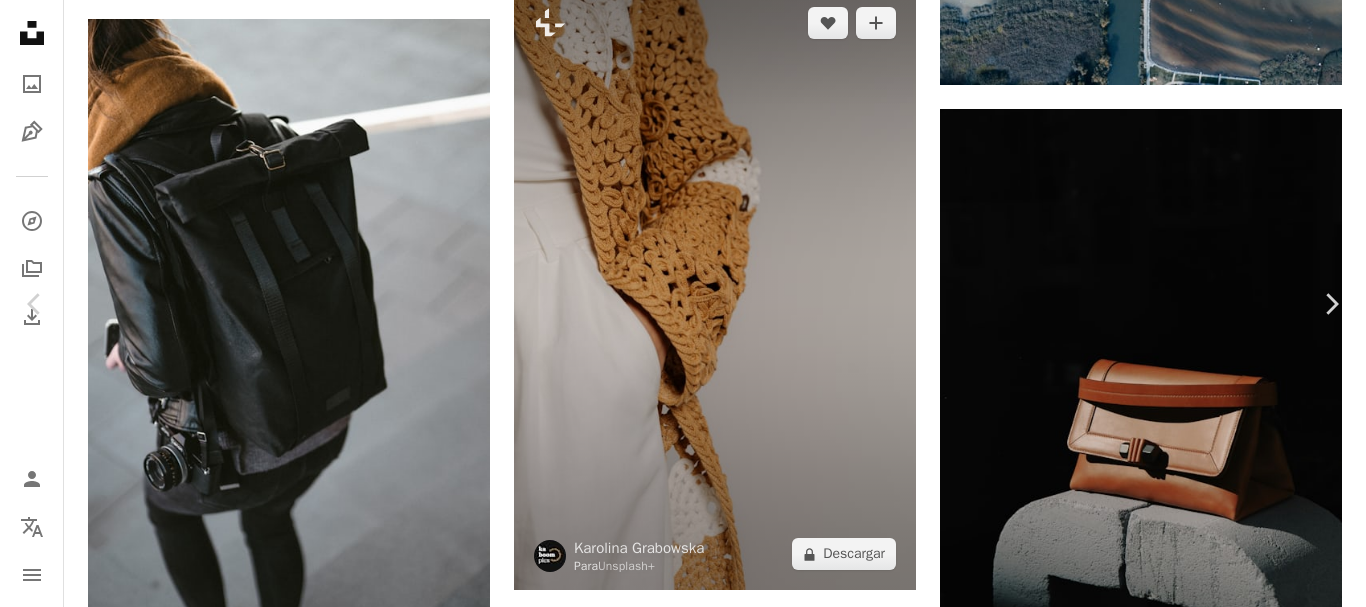 click on "An X shape" at bounding box center (20, 20) 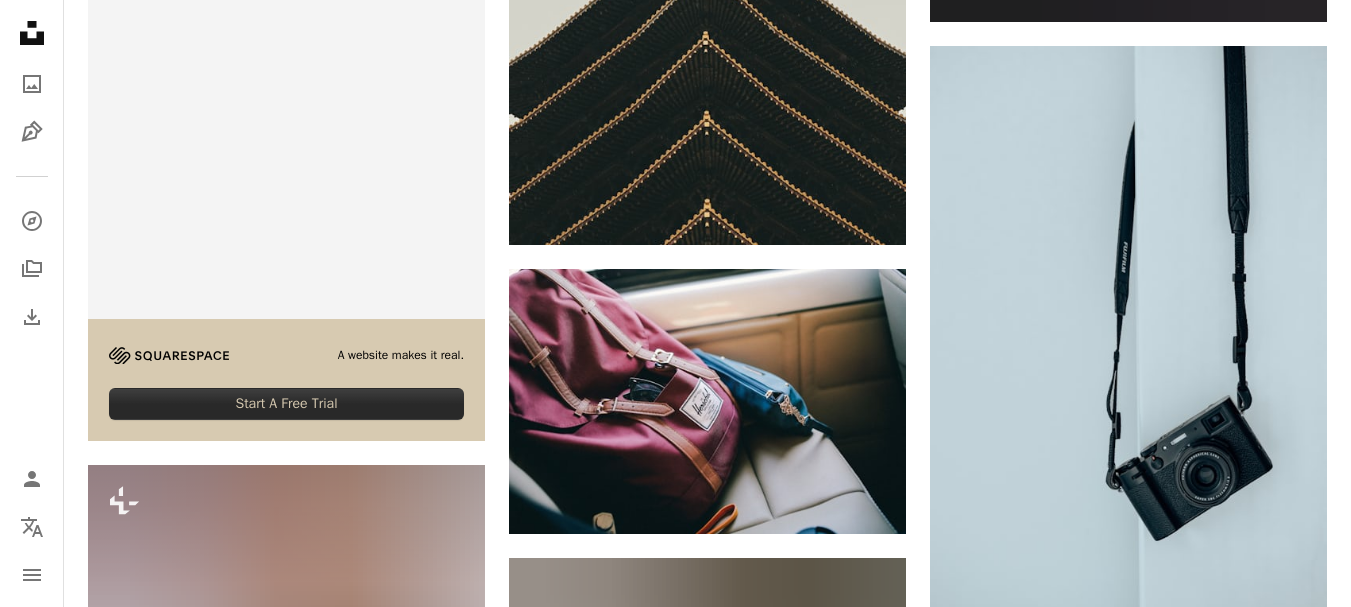 scroll, scrollTop: 4700, scrollLeft: 0, axis: vertical 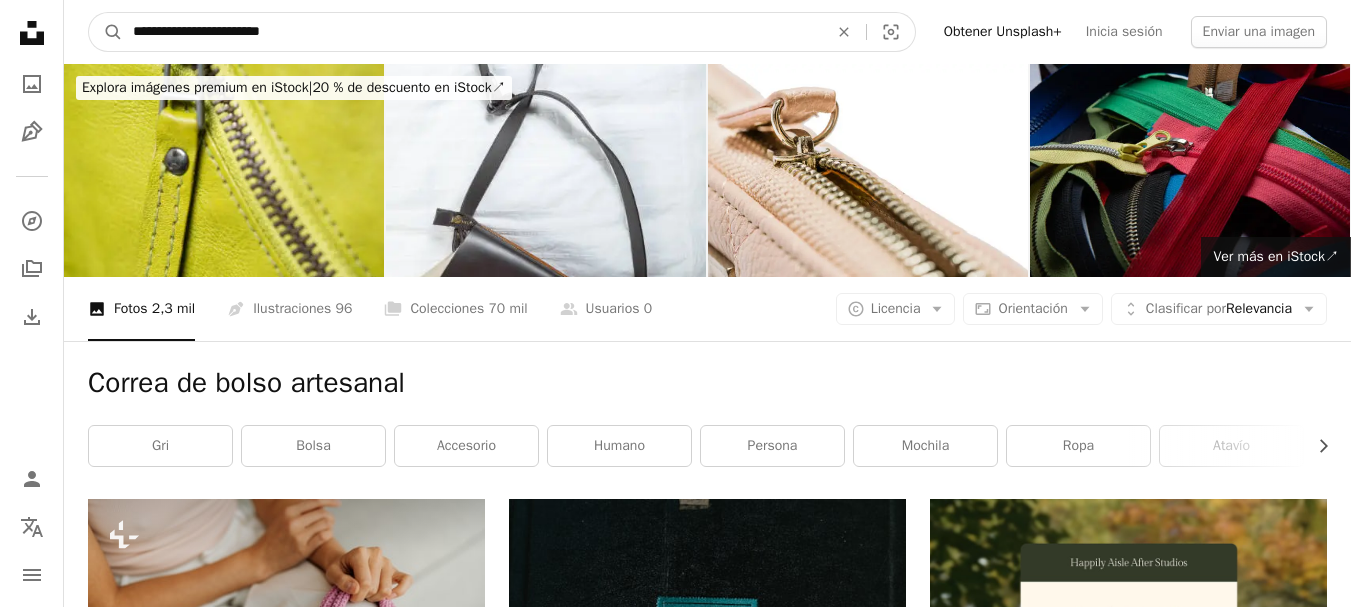 drag, startPoint x: 326, startPoint y: 37, endPoint x: 0, endPoint y: 8, distance: 327.28732 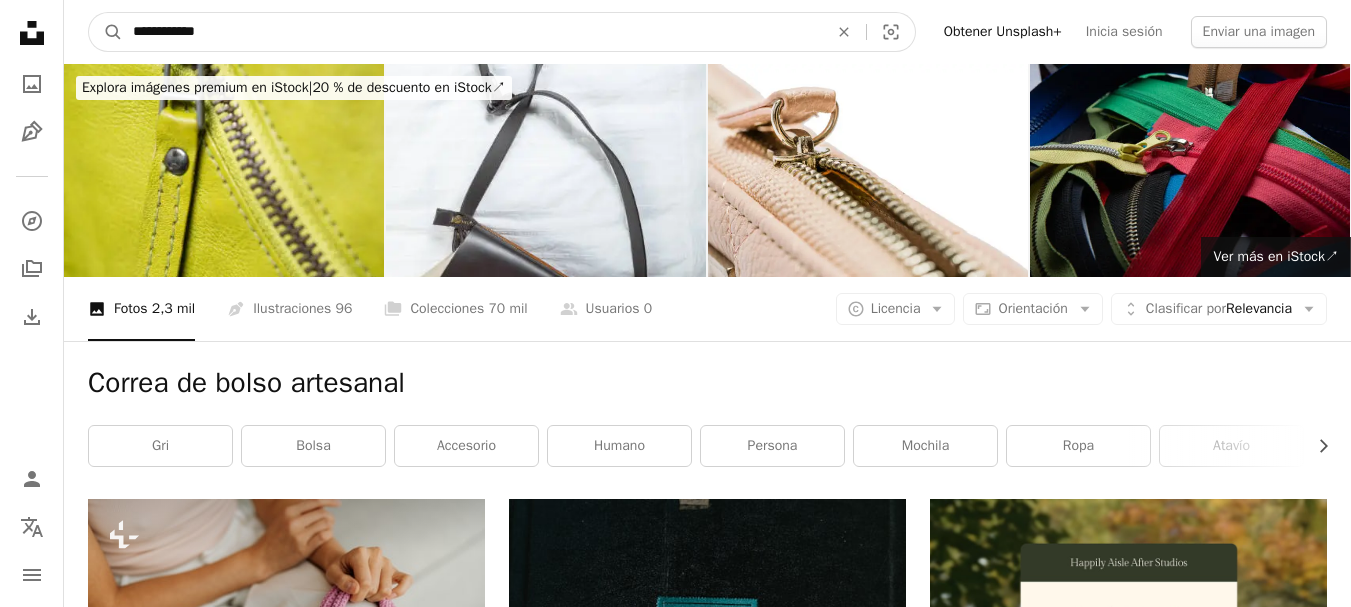 type on "**********" 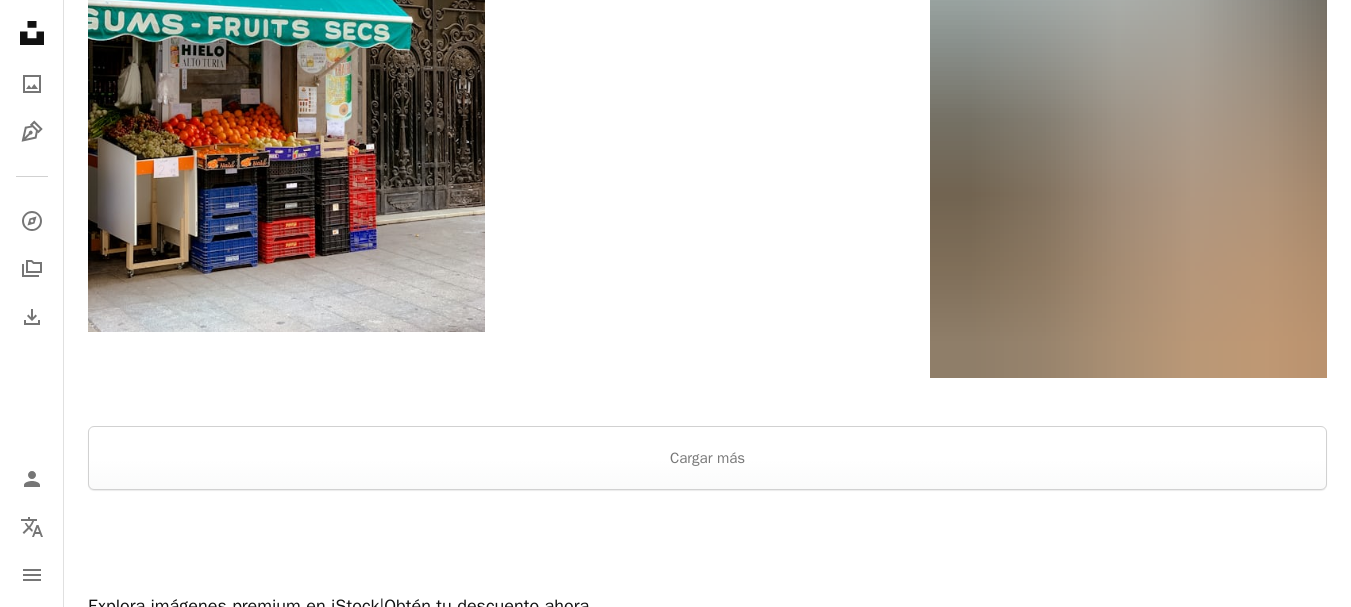 scroll, scrollTop: 3400, scrollLeft: 0, axis: vertical 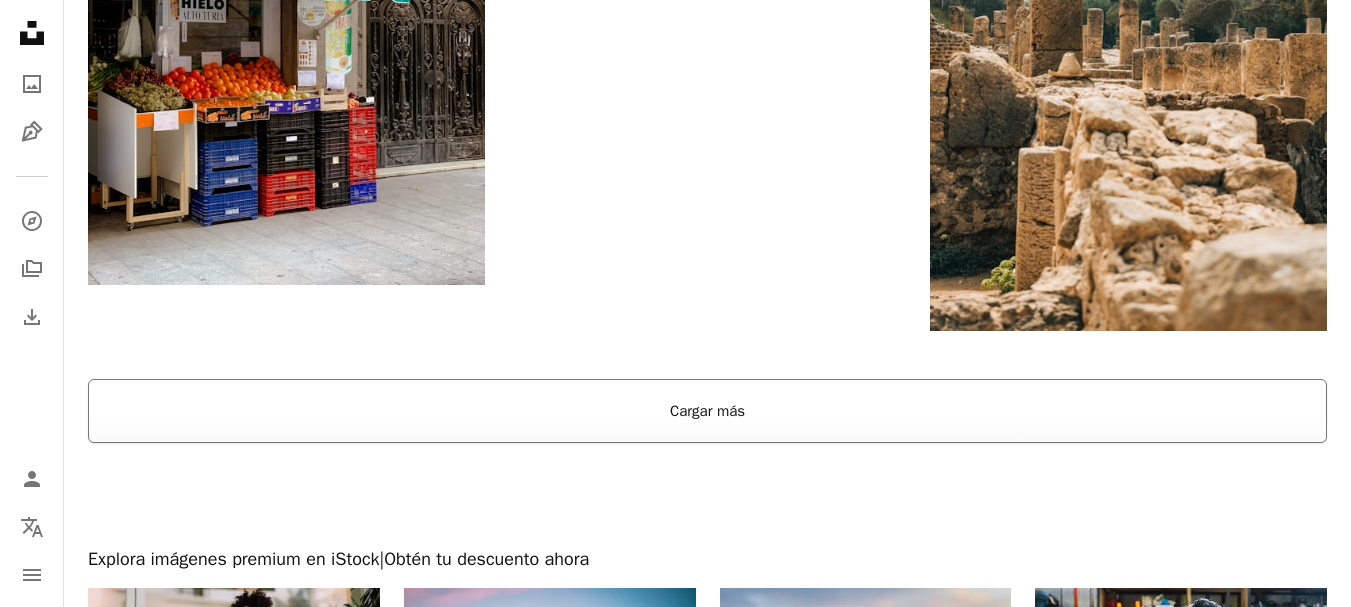 click on "Cargar más" at bounding box center (707, 411) 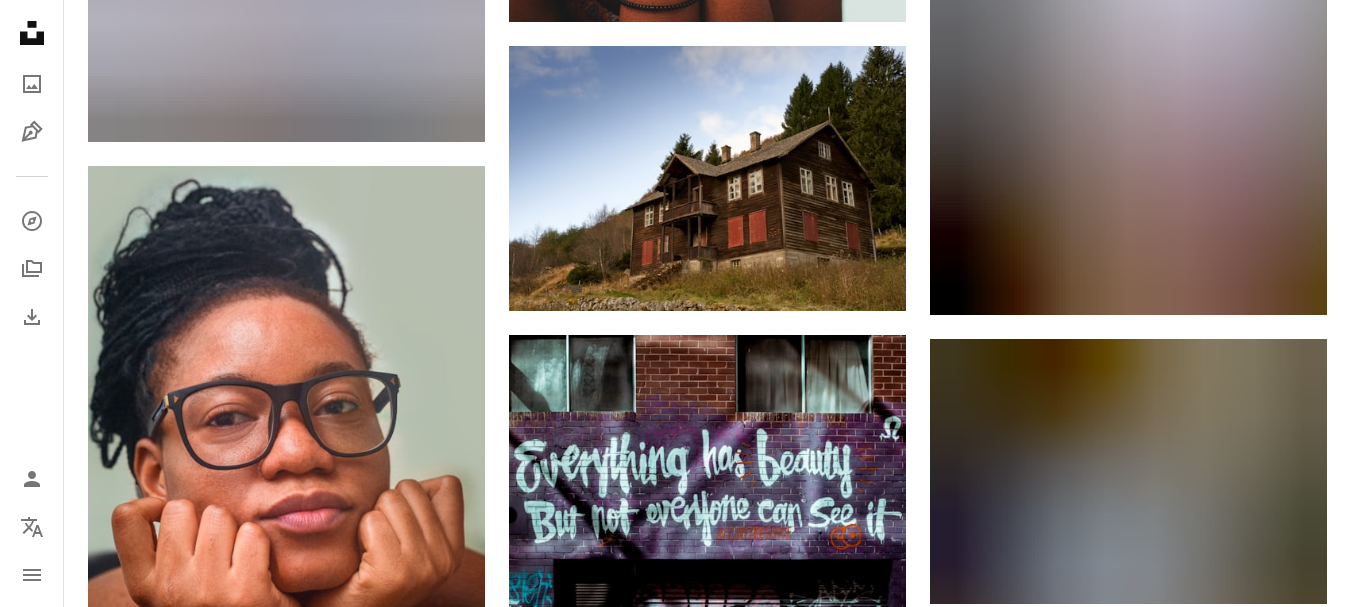 scroll, scrollTop: 9200, scrollLeft: 0, axis: vertical 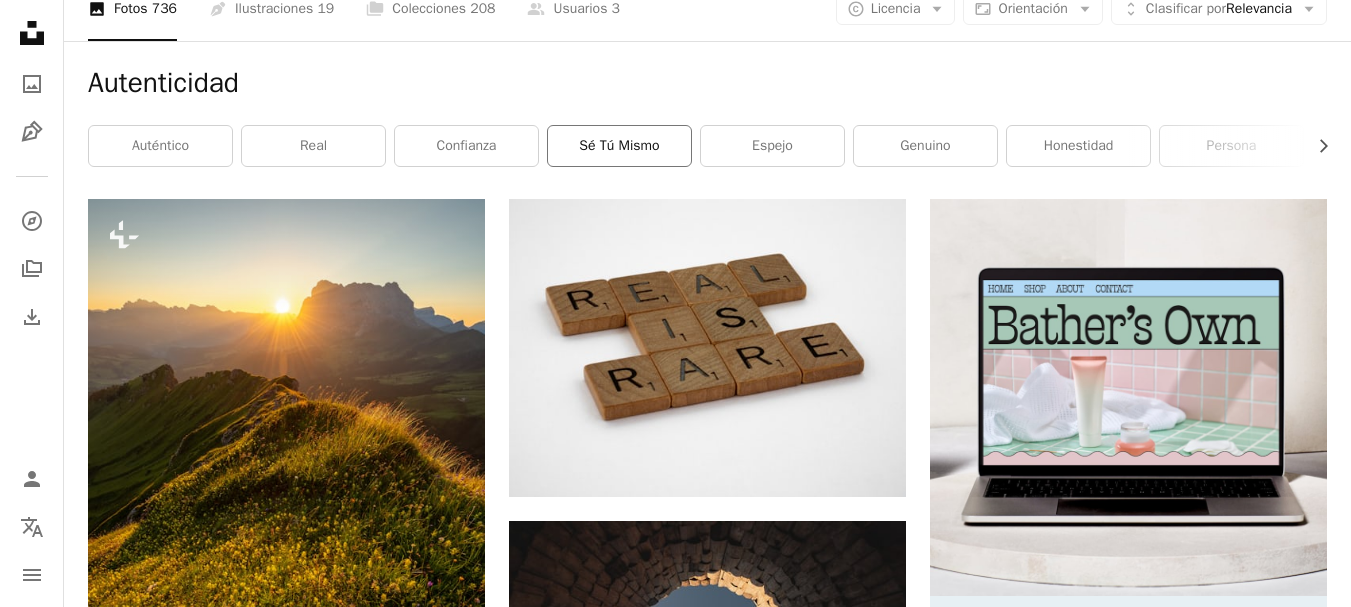 click on "Sé tú mismo" at bounding box center (619, 146) 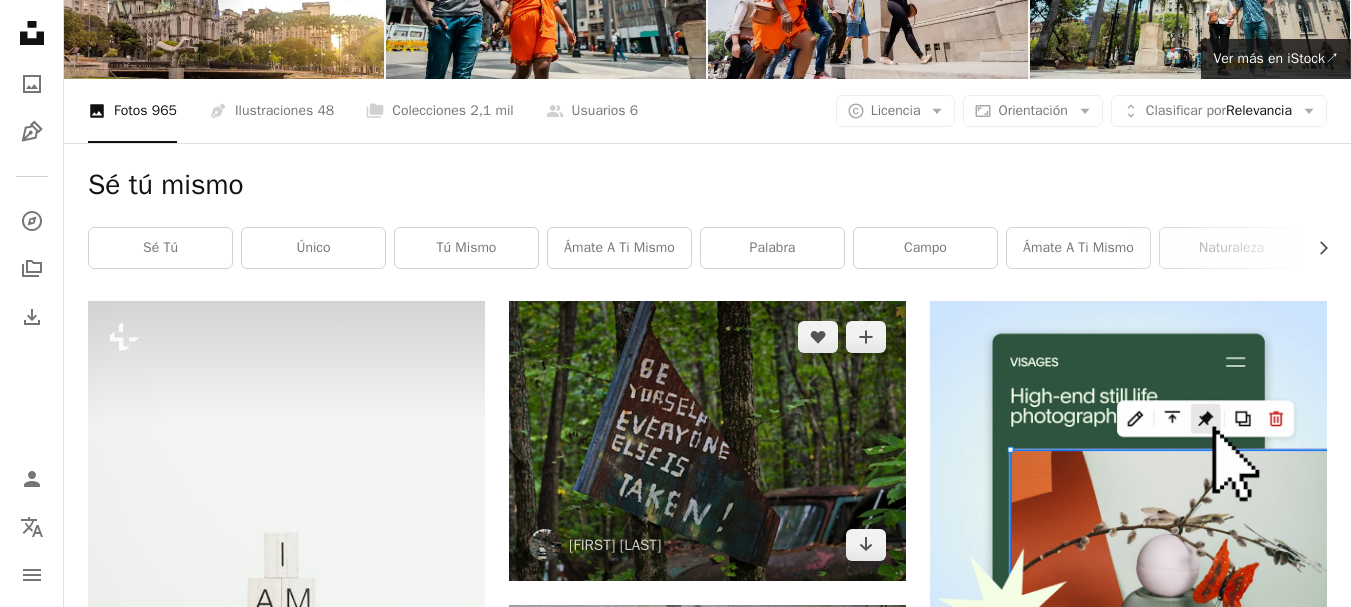 scroll, scrollTop: 0, scrollLeft: 0, axis: both 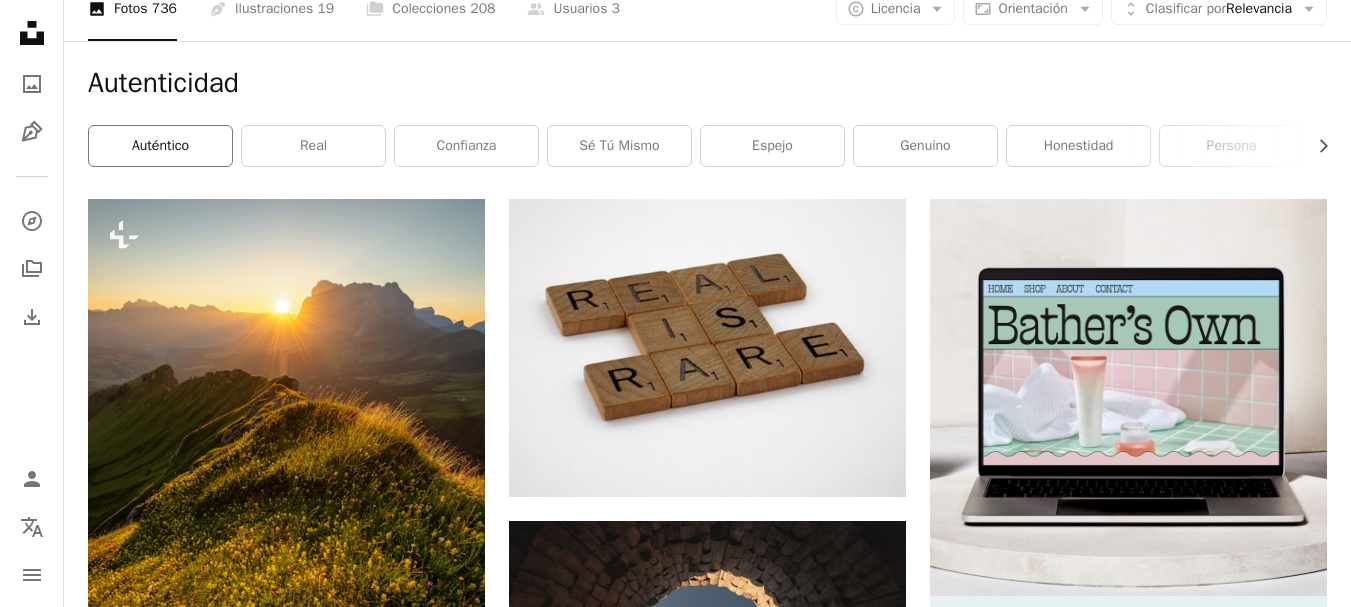 click on "auténtico" at bounding box center (160, 146) 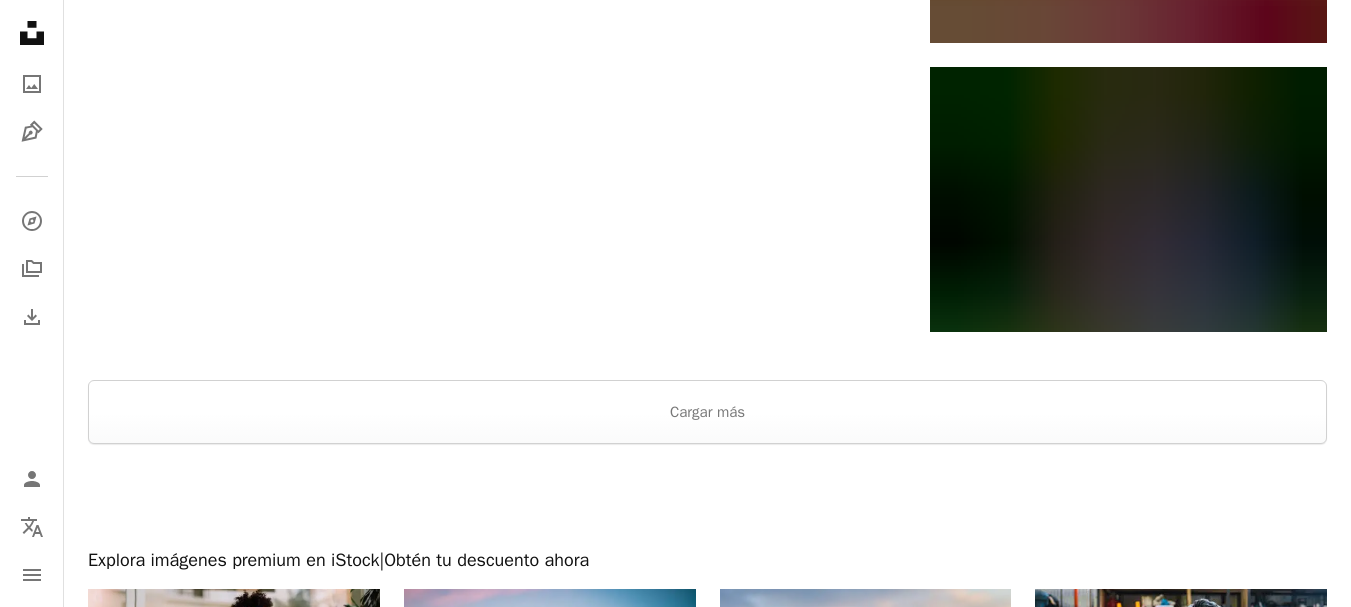 scroll, scrollTop: 3700, scrollLeft: 0, axis: vertical 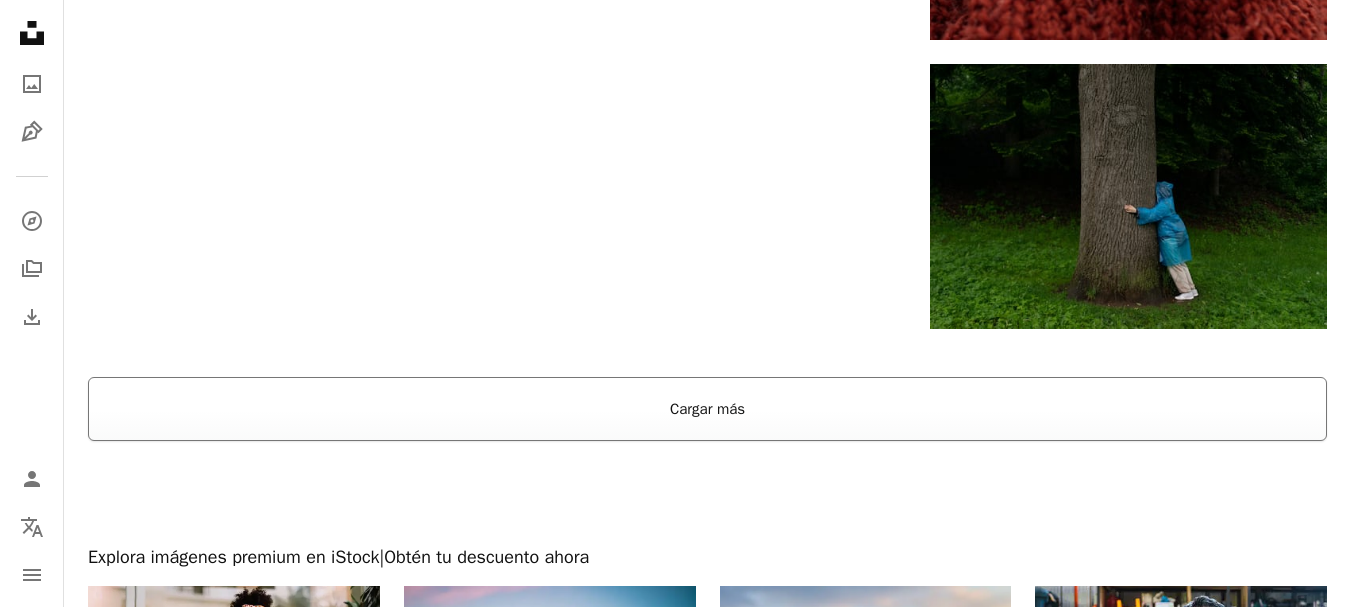 click on "Cargar más" at bounding box center [707, 409] 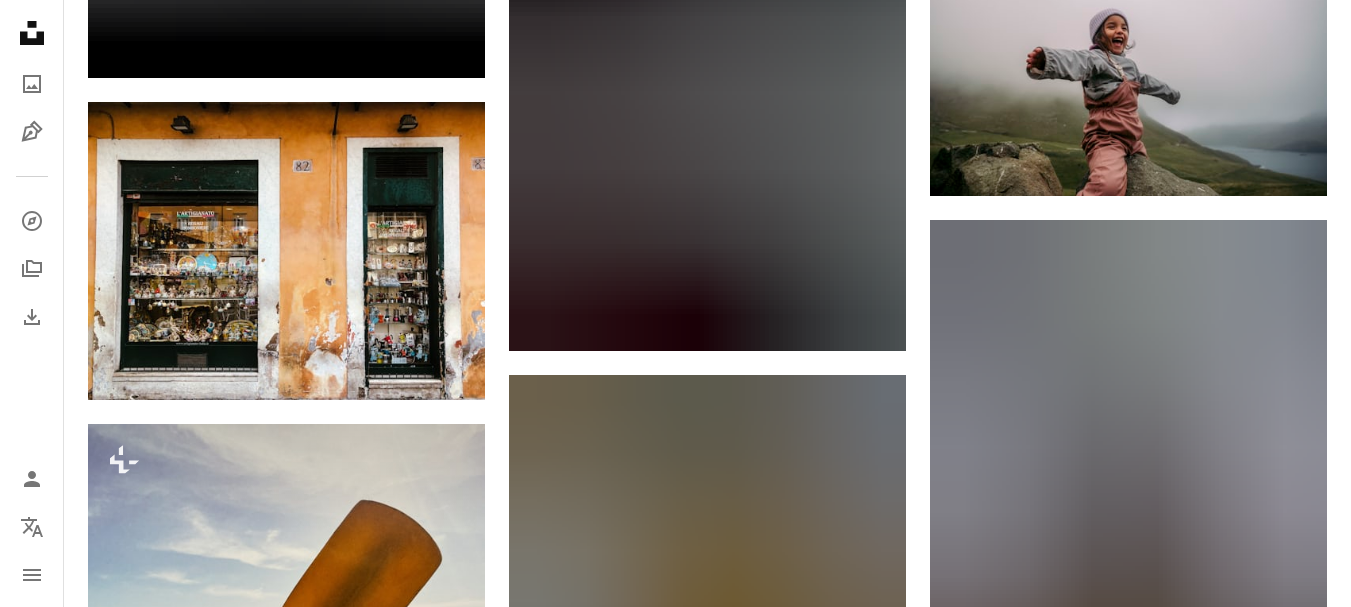 scroll, scrollTop: 11600, scrollLeft: 0, axis: vertical 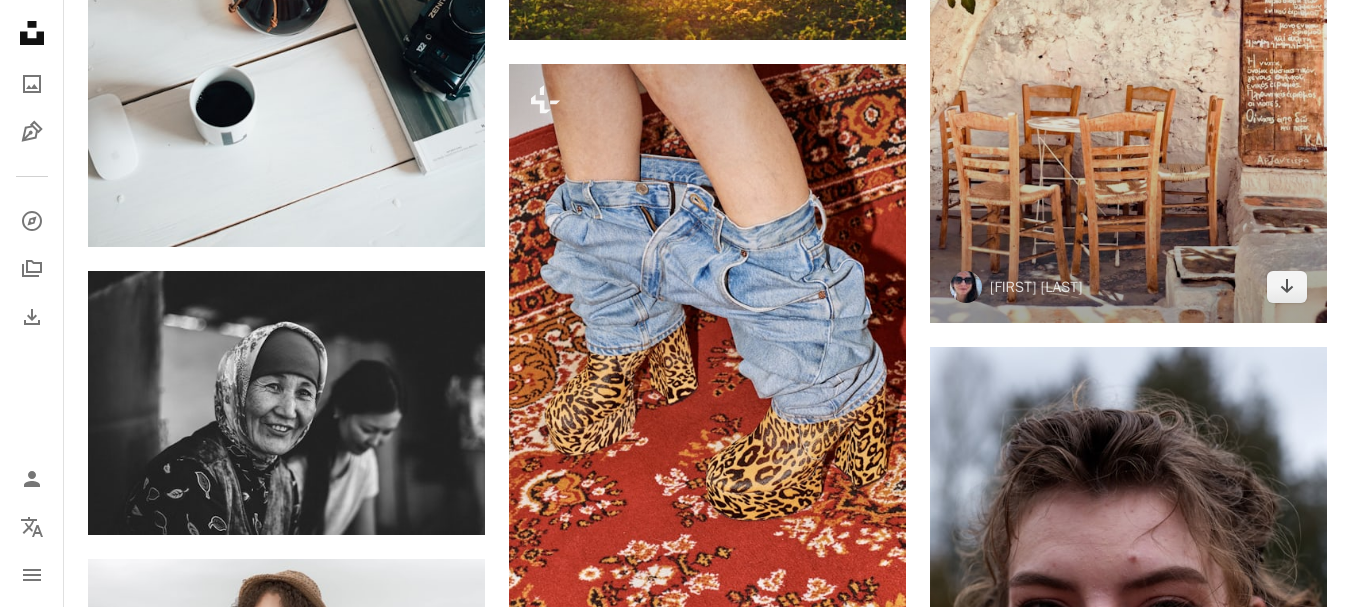 click at bounding box center (1128, 58) 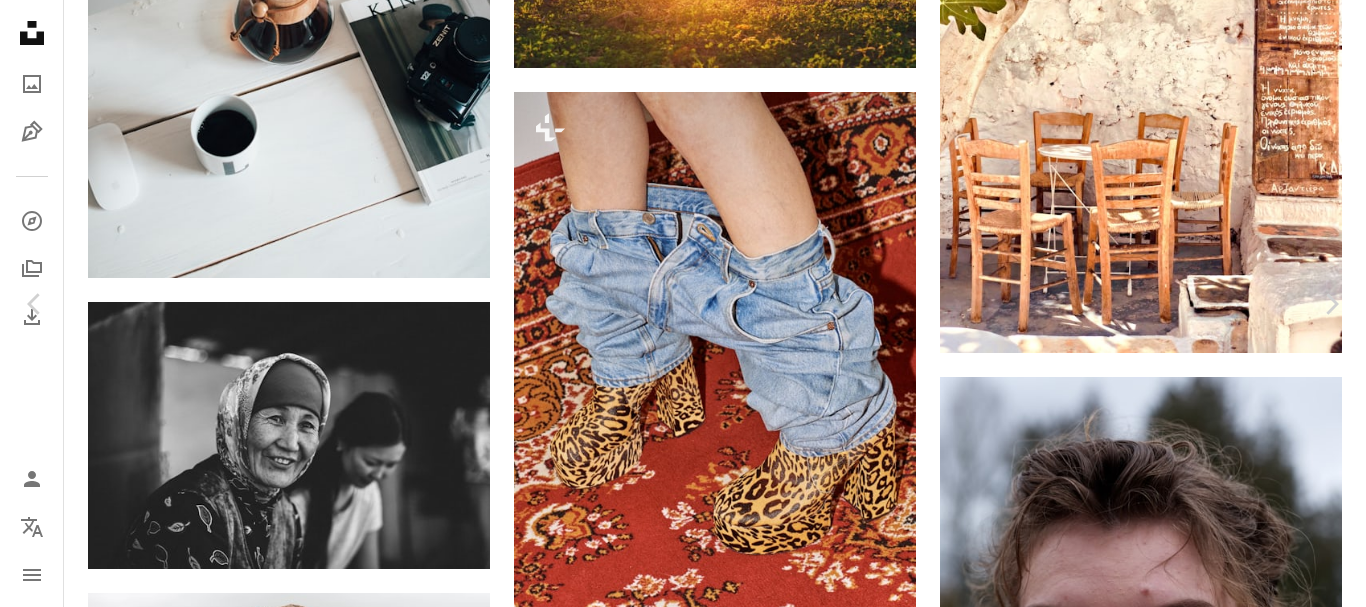 scroll, scrollTop: 7839, scrollLeft: 0, axis: vertical 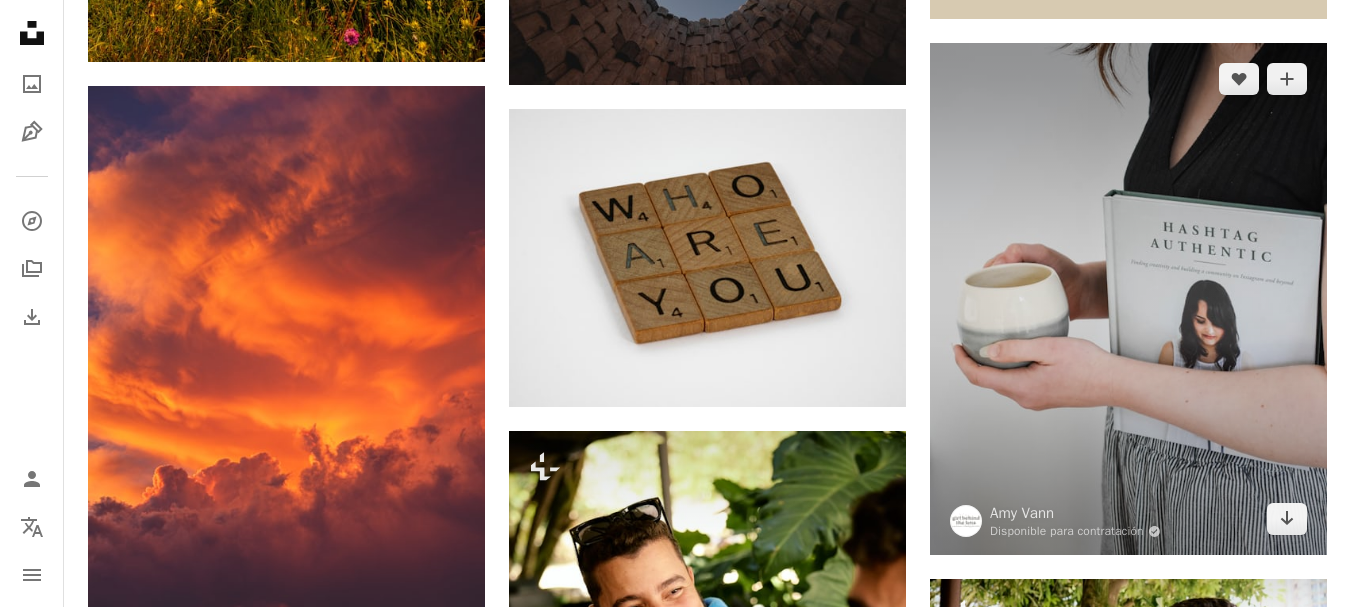 click at bounding box center [1128, 299] 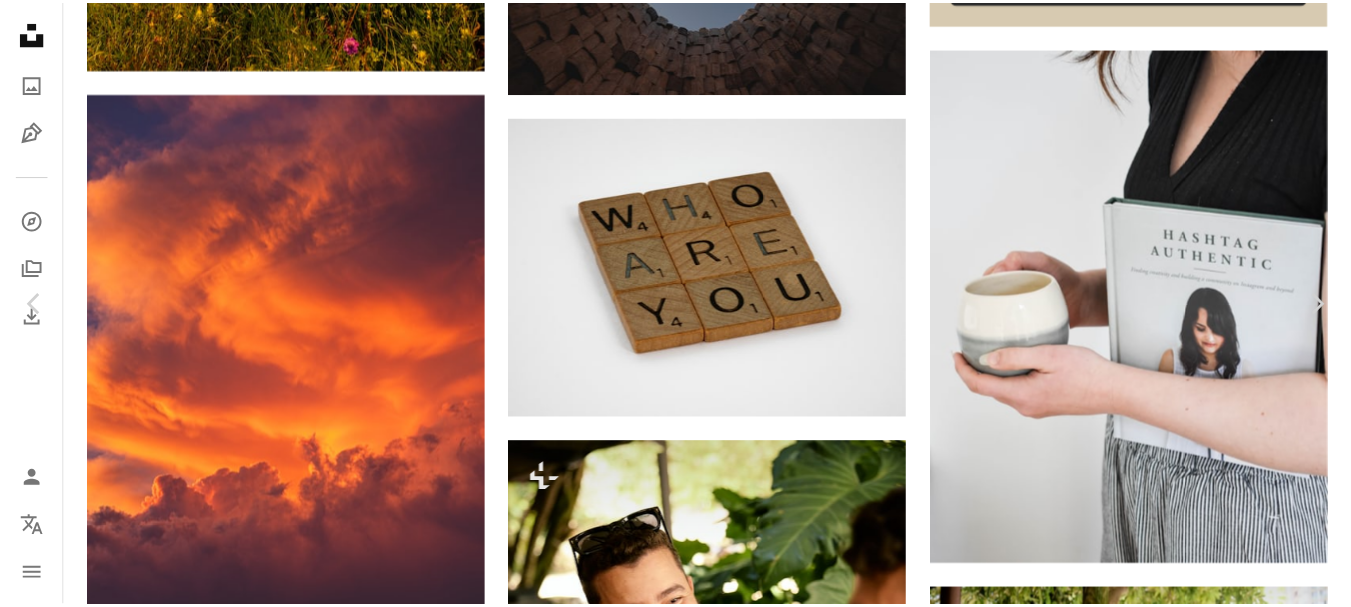 scroll, scrollTop: 0, scrollLeft: 0, axis: both 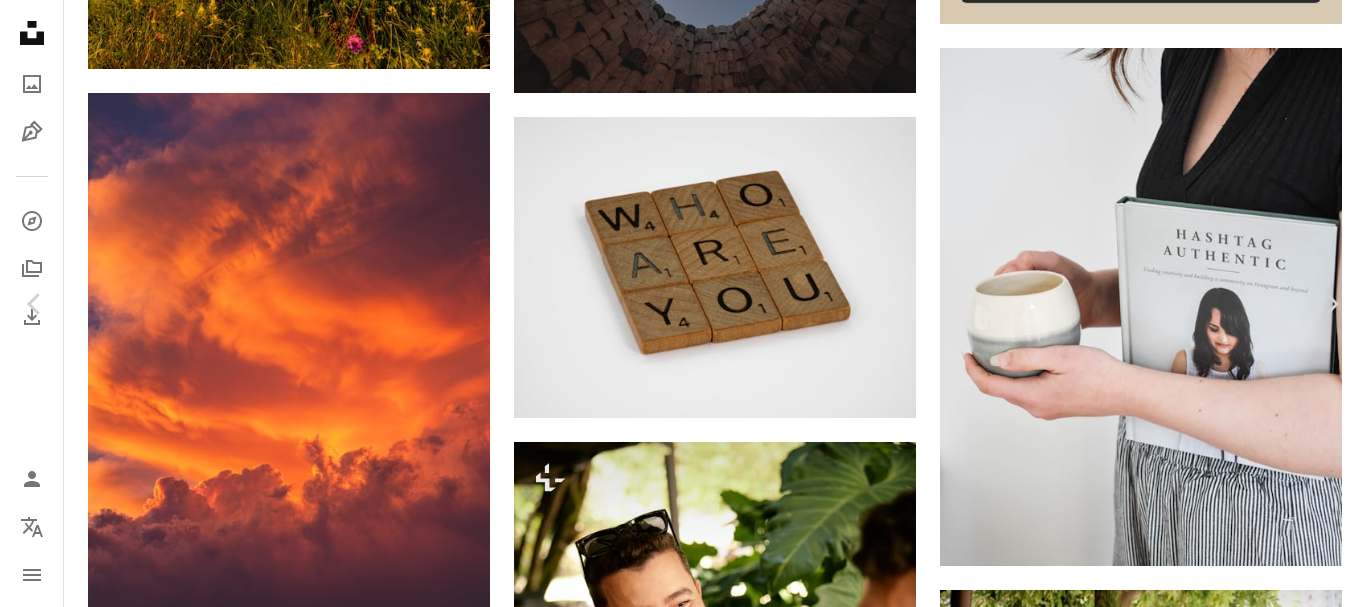 click on "An X shape" at bounding box center (20, 20) 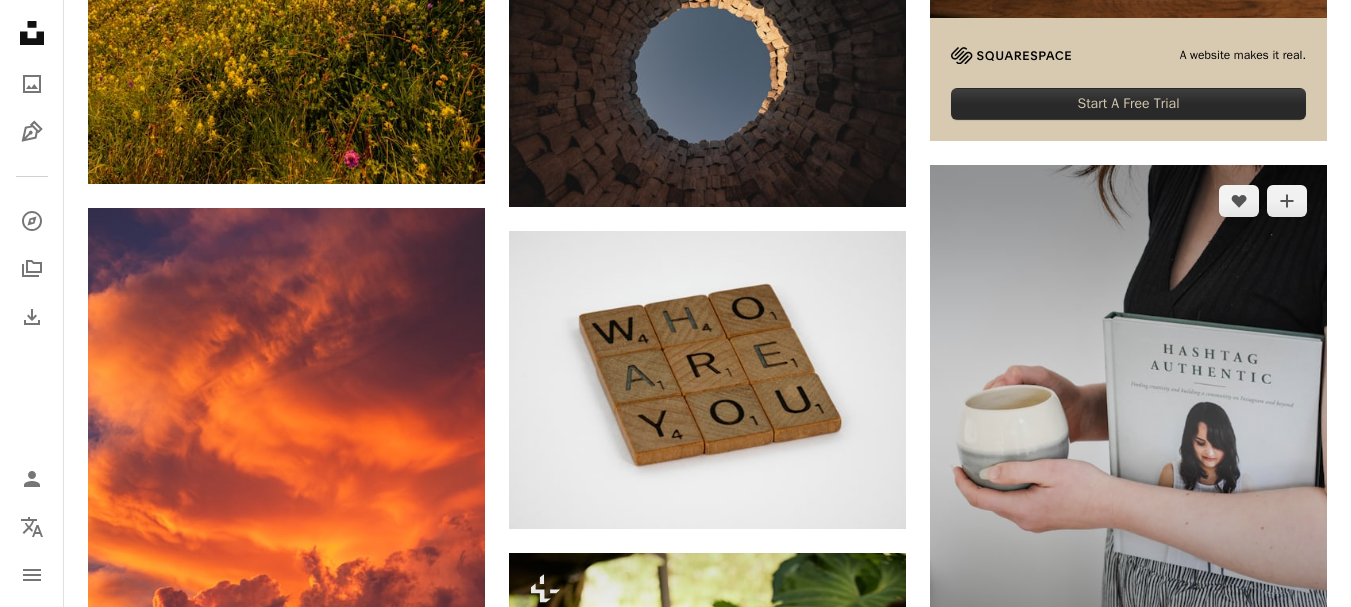 scroll, scrollTop: 900, scrollLeft: 0, axis: vertical 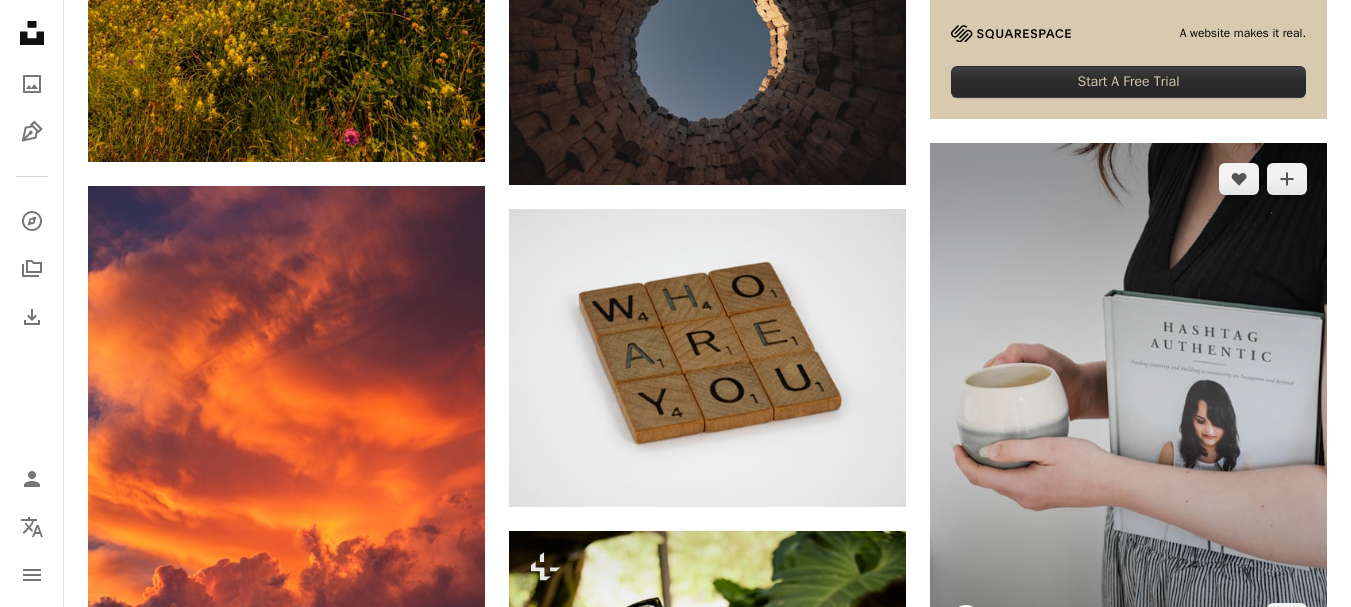 click at bounding box center (1128, 399) 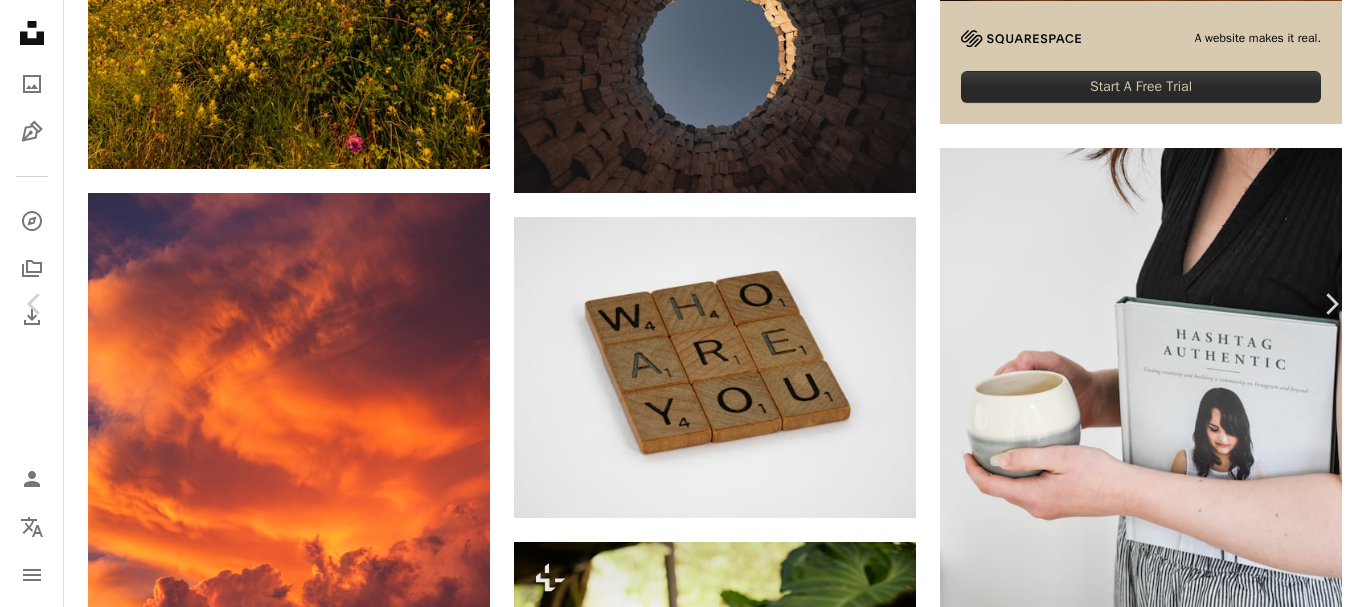 click on "Descargar gratis" at bounding box center [1160, 12694] 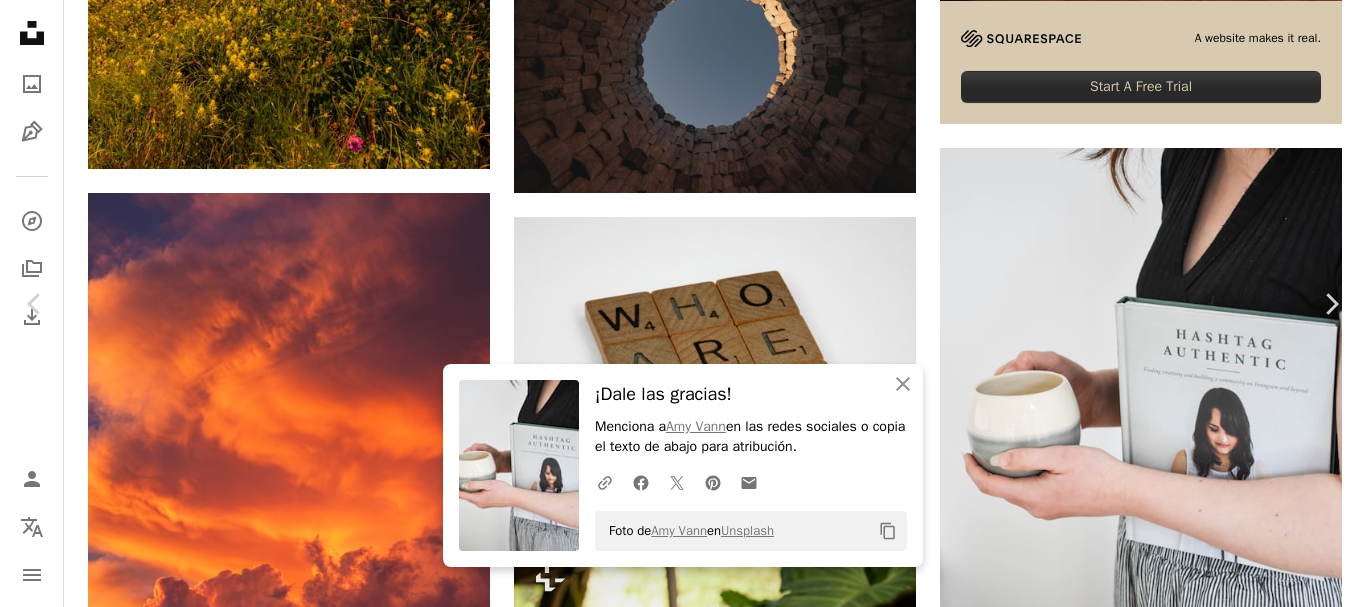 click on "An X shape" at bounding box center [20, 20] 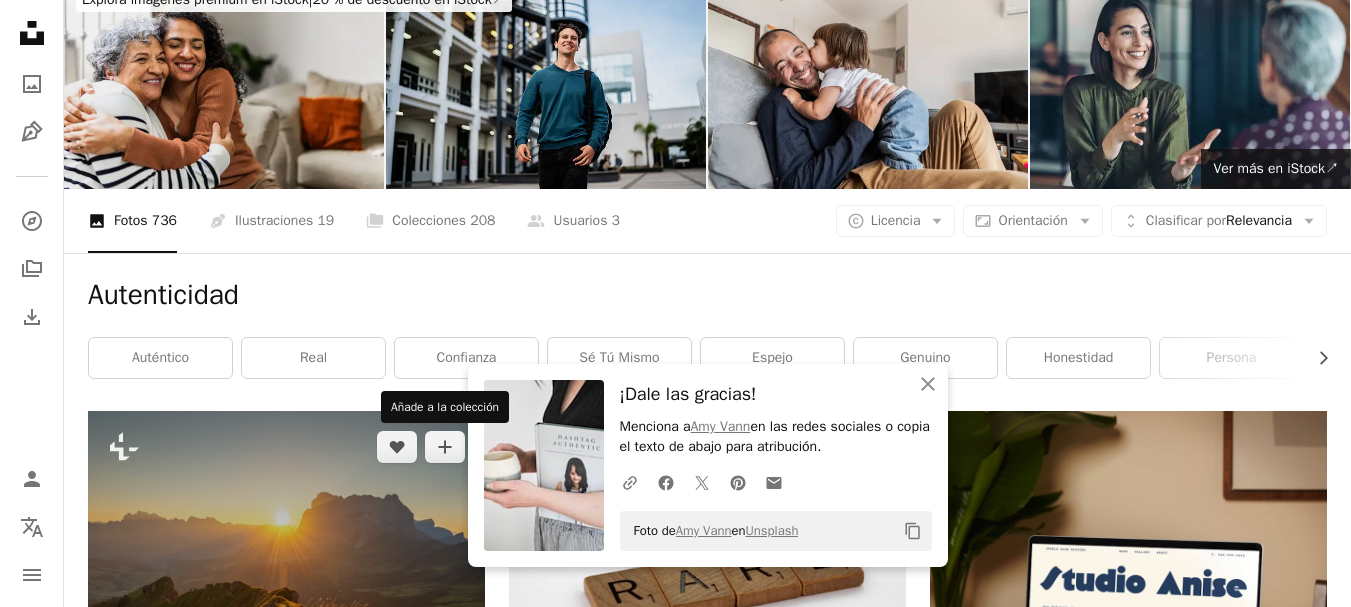 scroll, scrollTop: 0, scrollLeft: 0, axis: both 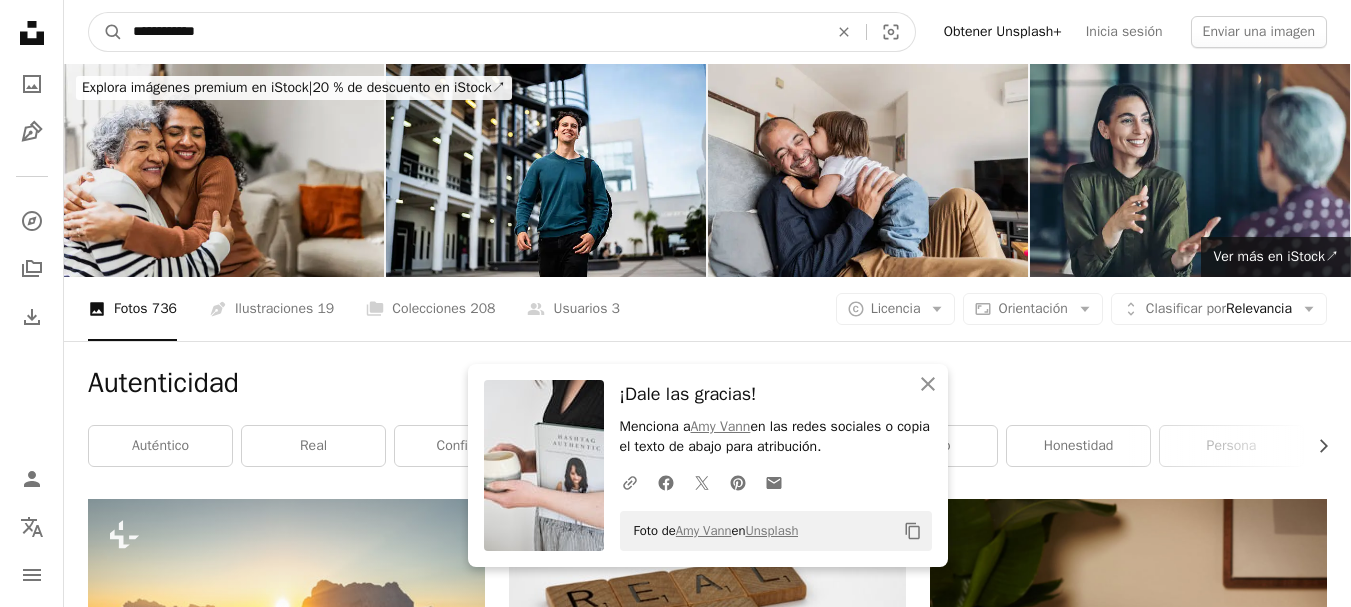 drag, startPoint x: 231, startPoint y: 28, endPoint x: 54, endPoint y: 23, distance: 177.0706 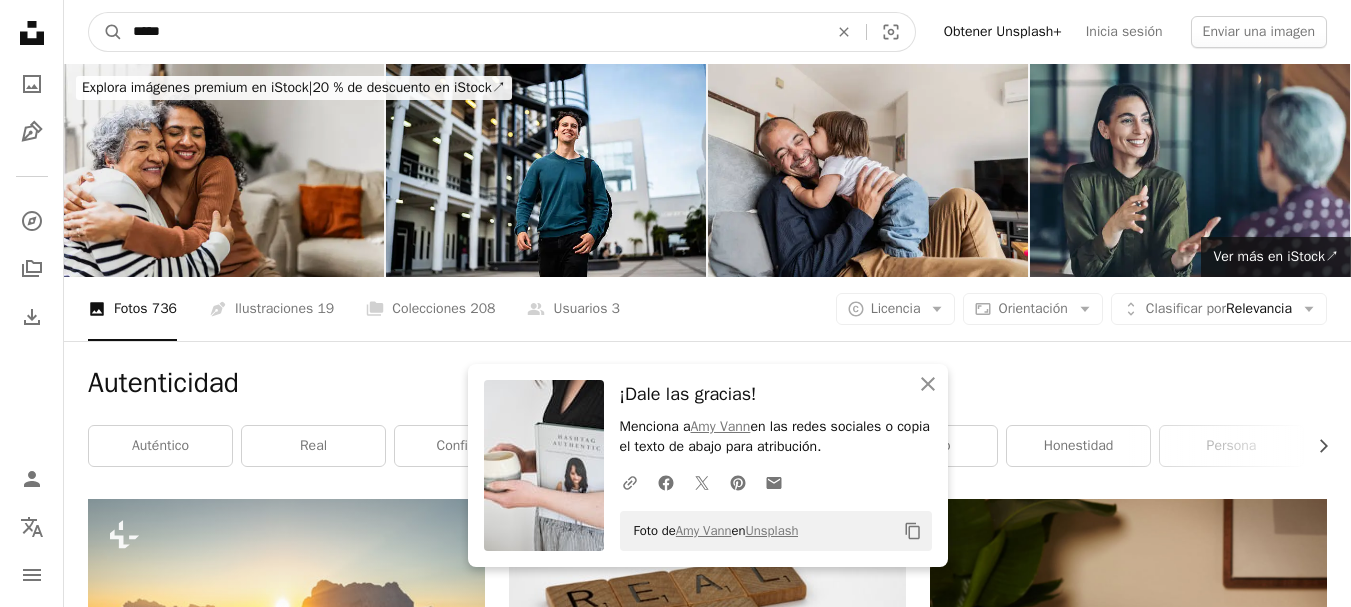 type on "*****" 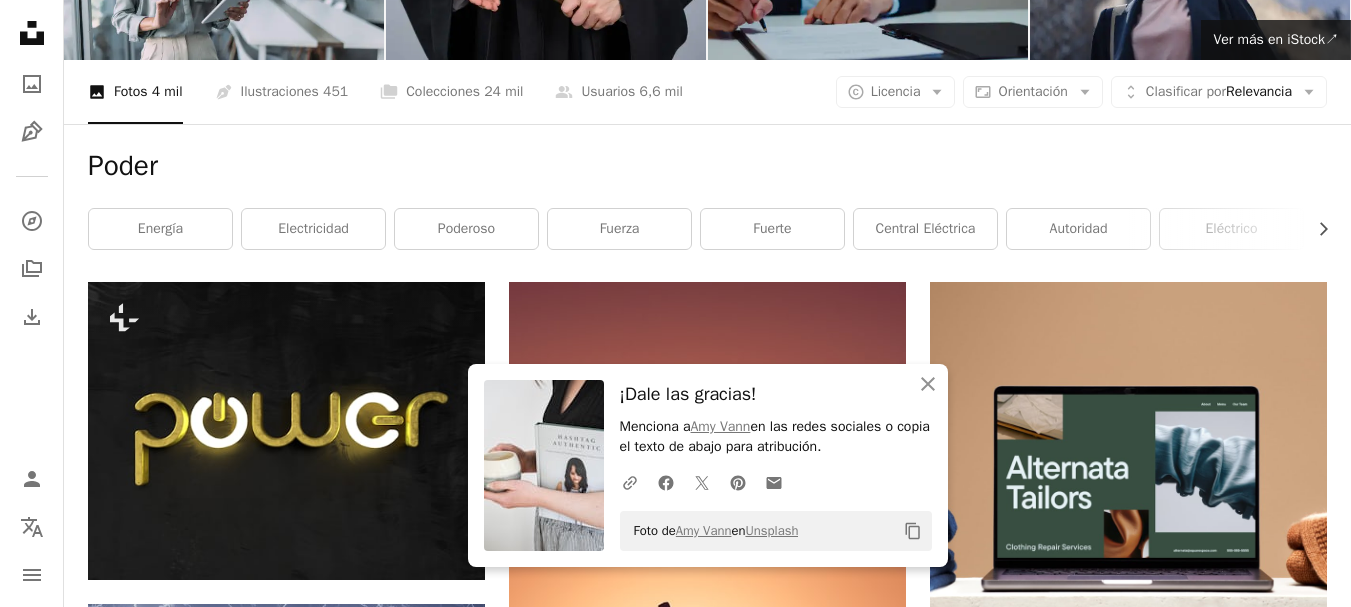 scroll, scrollTop: 300, scrollLeft: 0, axis: vertical 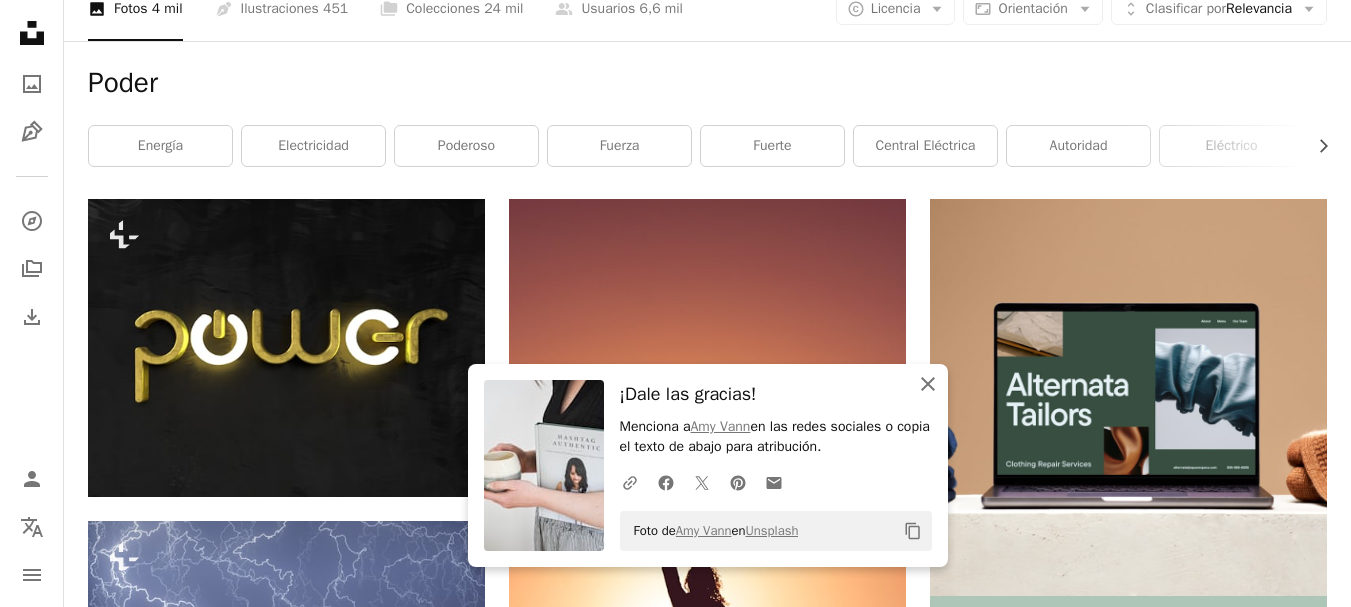click 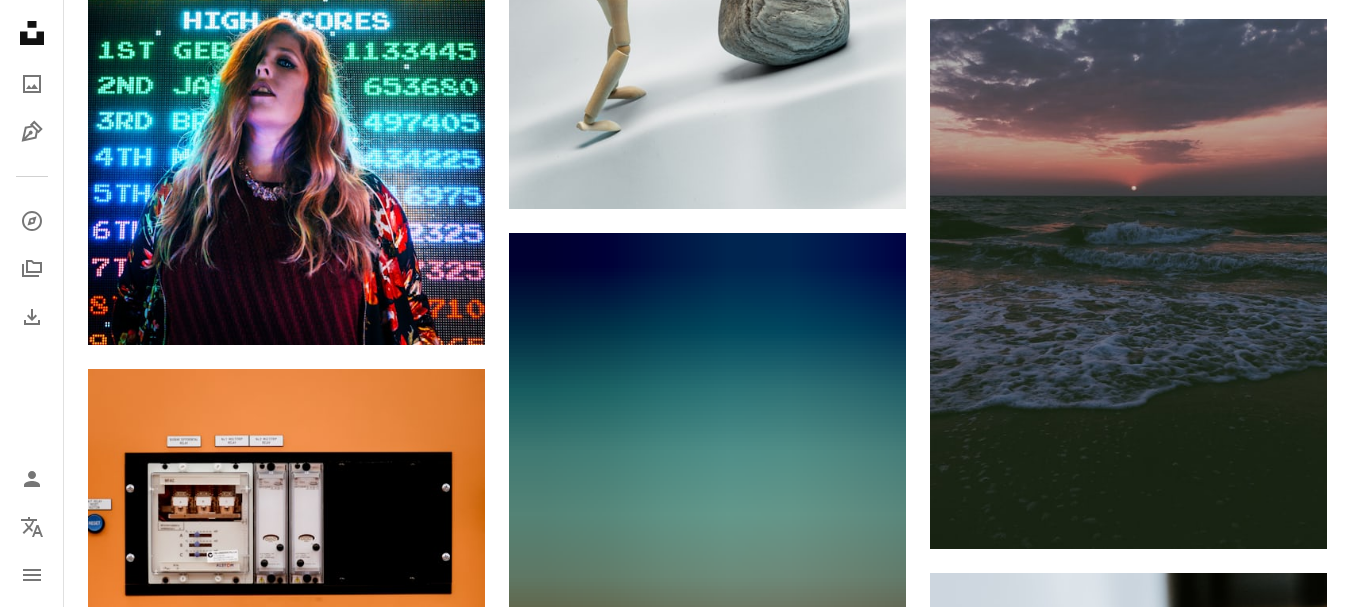 scroll, scrollTop: 10500, scrollLeft: 0, axis: vertical 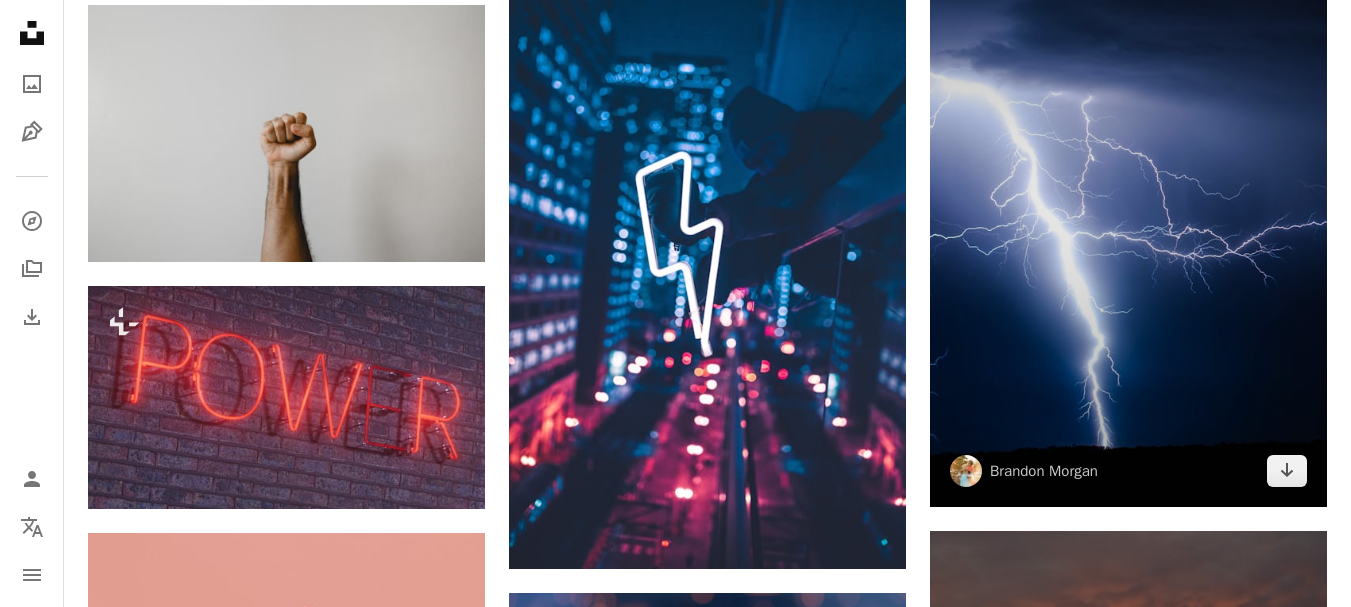 click at bounding box center (1128, 207) 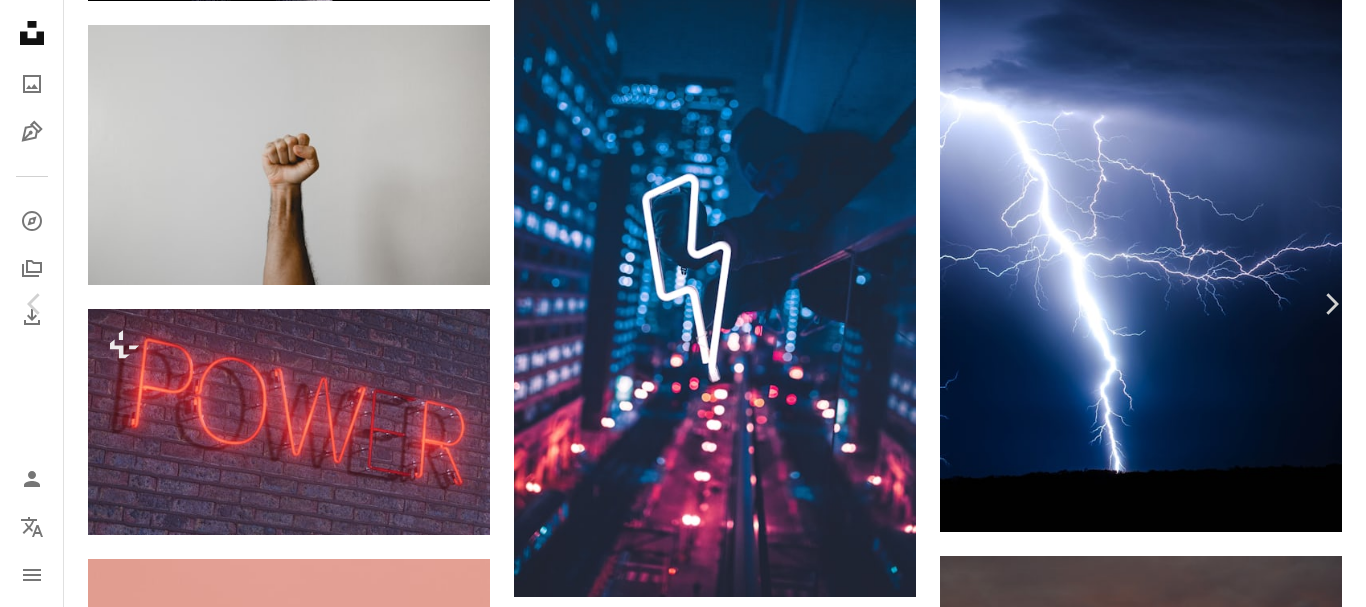 click on "Descargar gratis" at bounding box center [1160, 12536] 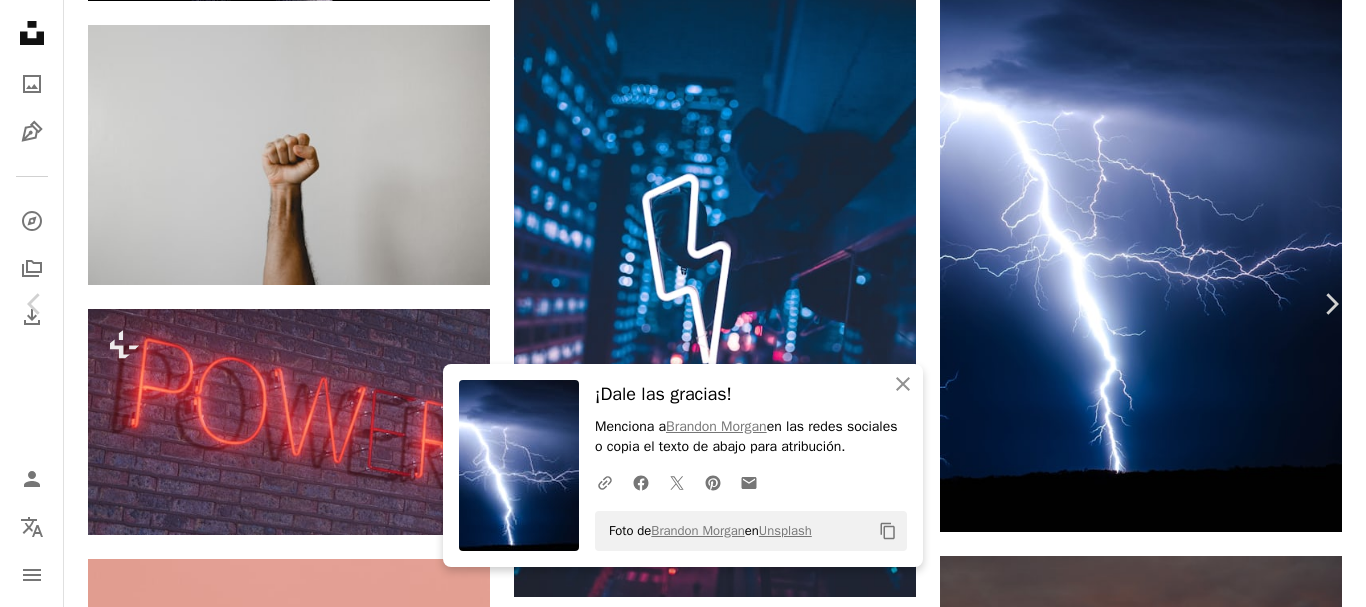 click on "An X shape" at bounding box center (20, 20) 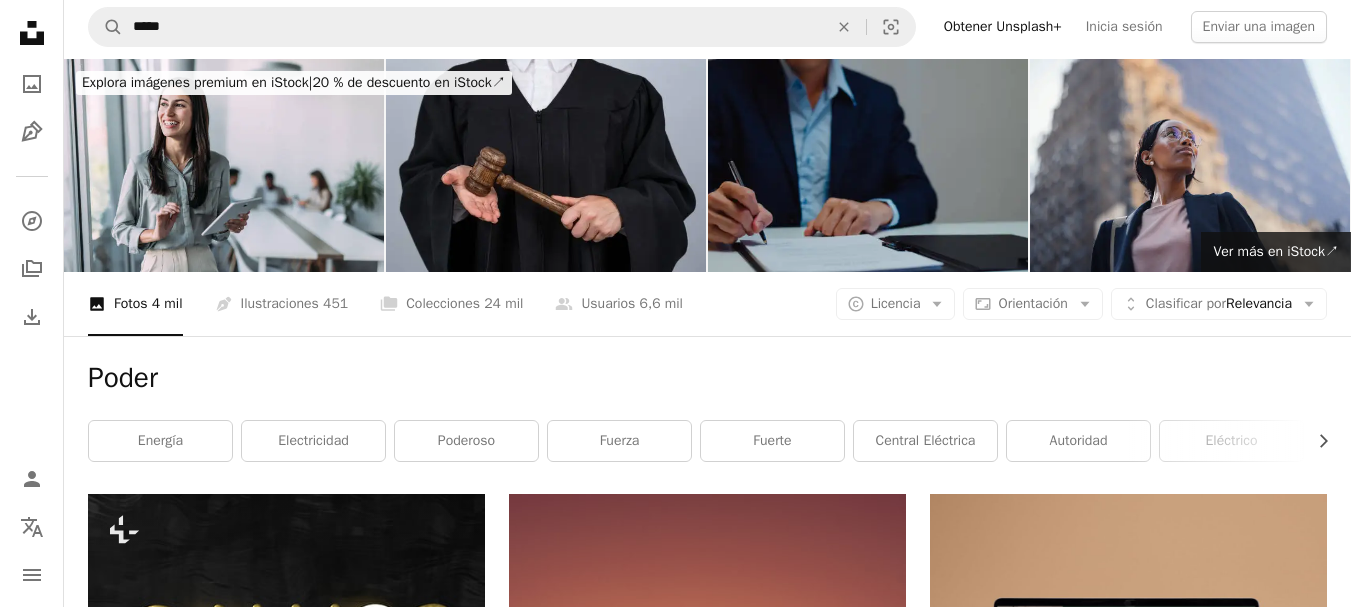 scroll, scrollTop: 0, scrollLeft: 0, axis: both 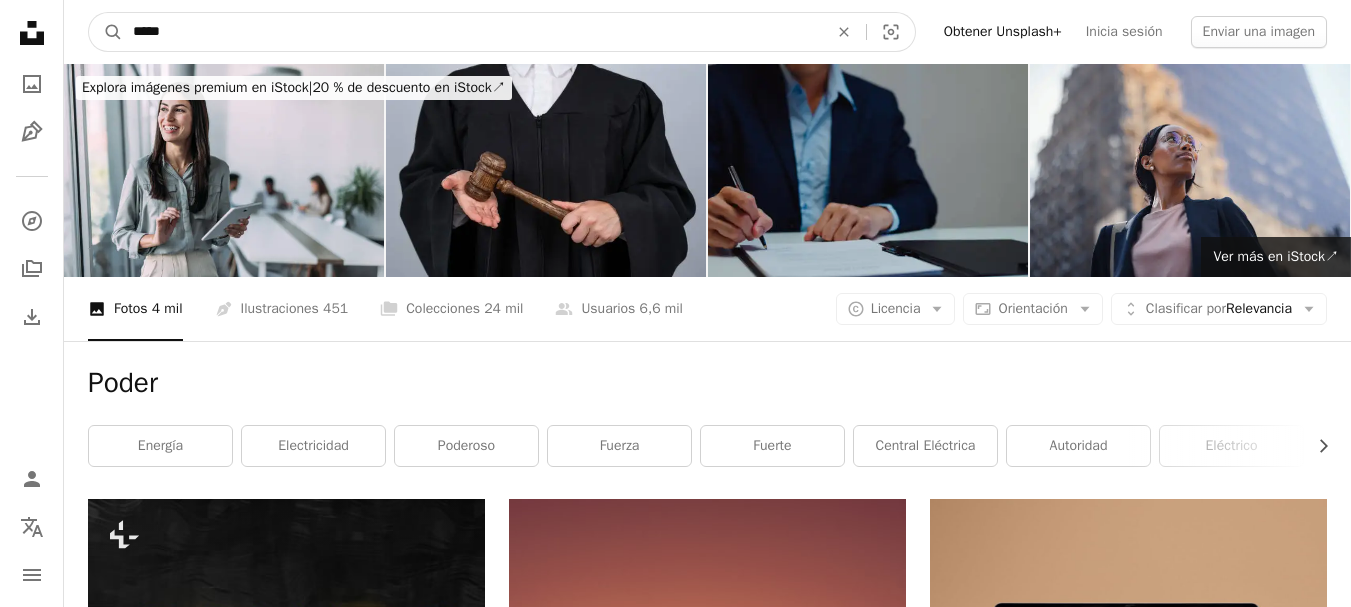 click on "*****" at bounding box center [472, 32] 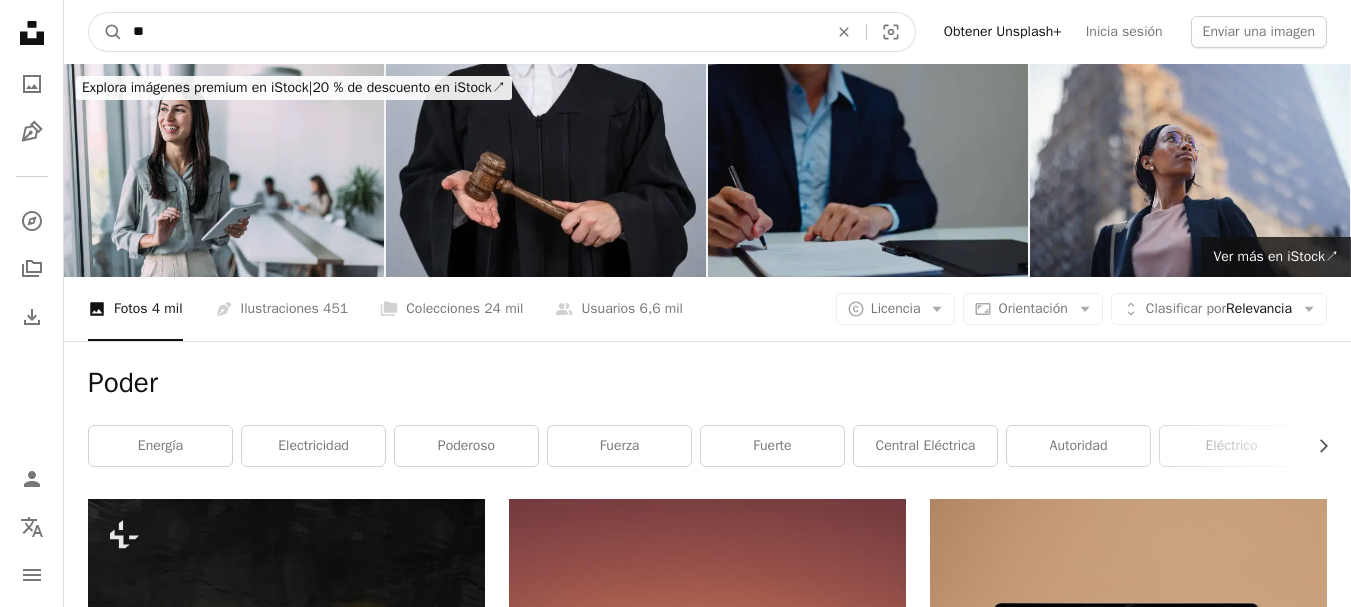 type on "*" 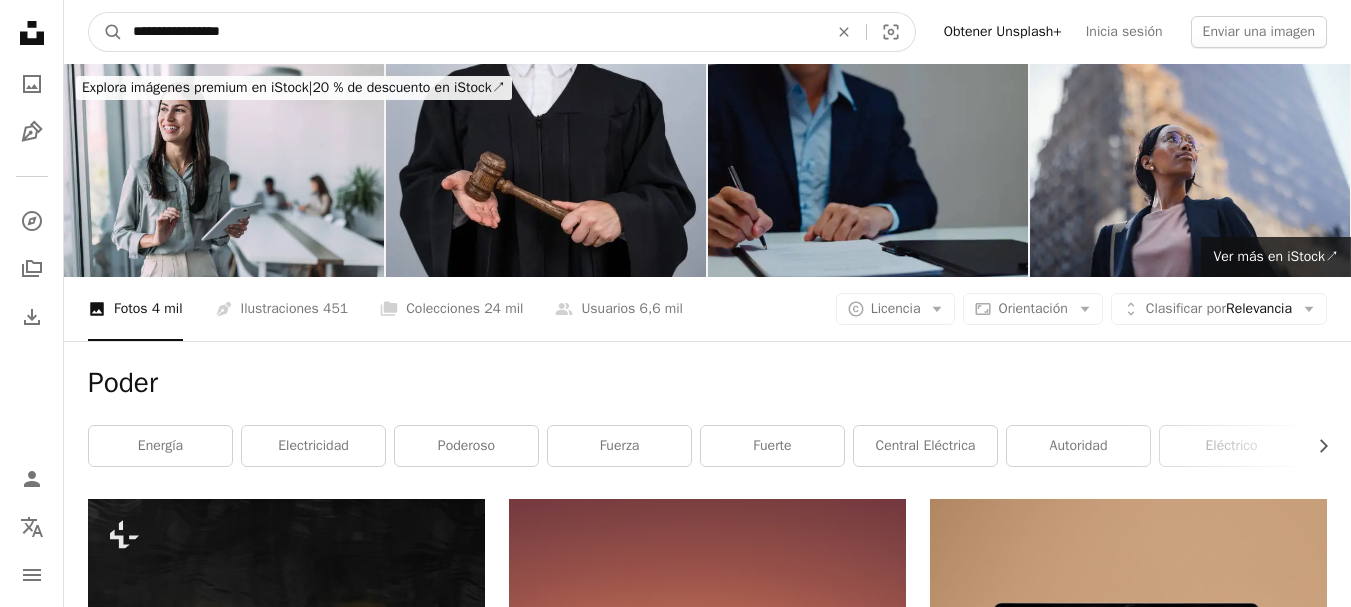 type on "**********" 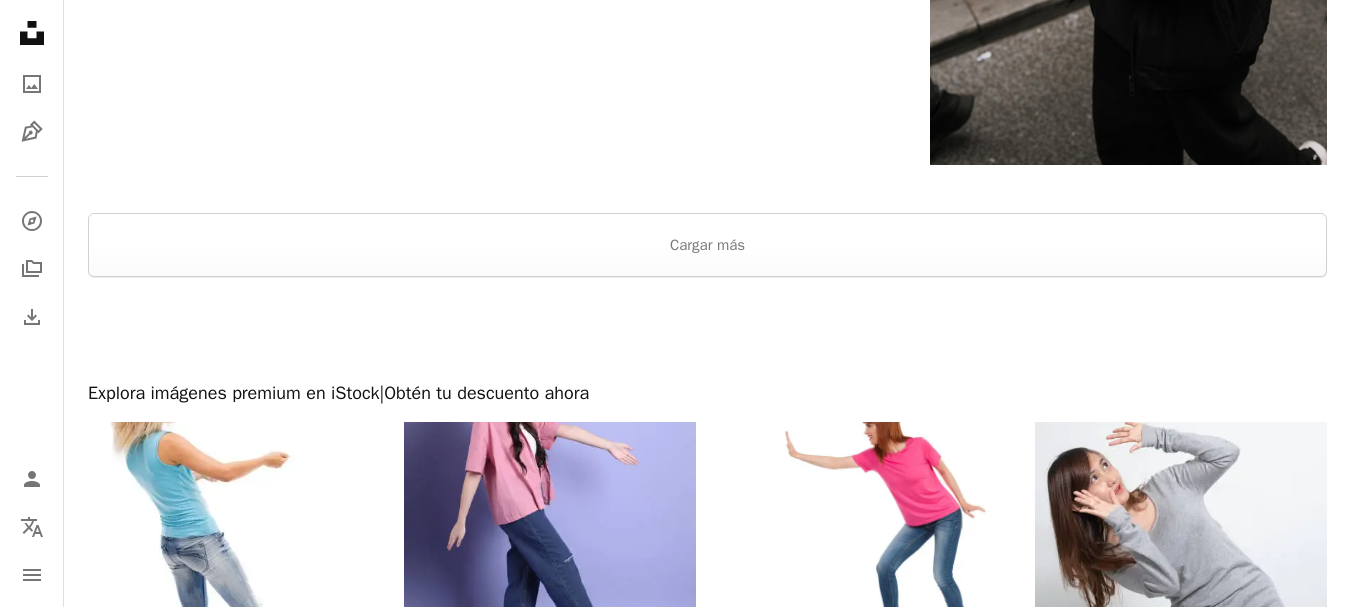 scroll, scrollTop: 4200, scrollLeft: 0, axis: vertical 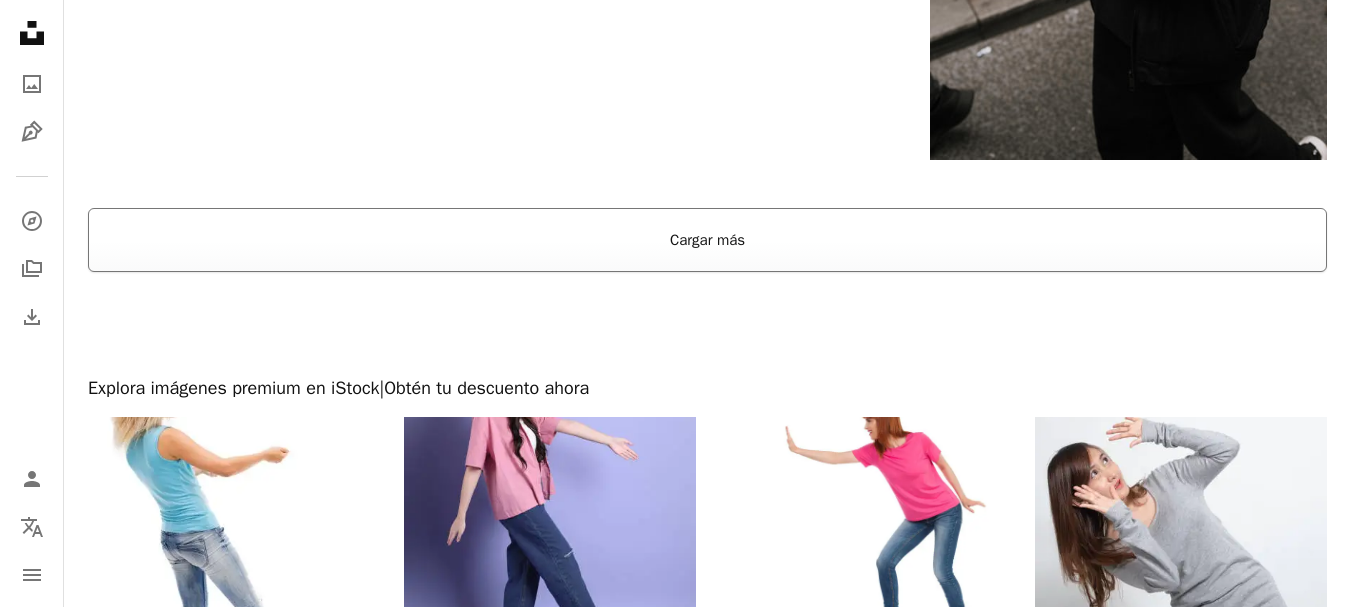 click on "Cargar más" at bounding box center (707, 240) 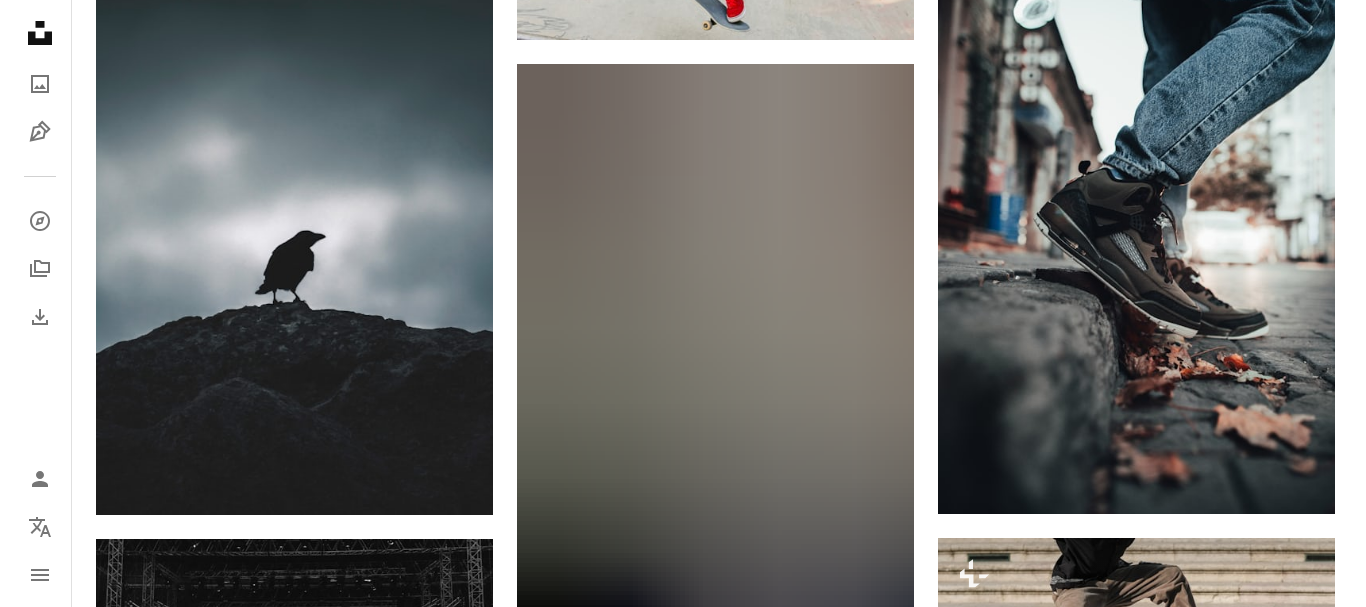 scroll, scrollTop: 18800, scrollLeft: 0, axis: vertical 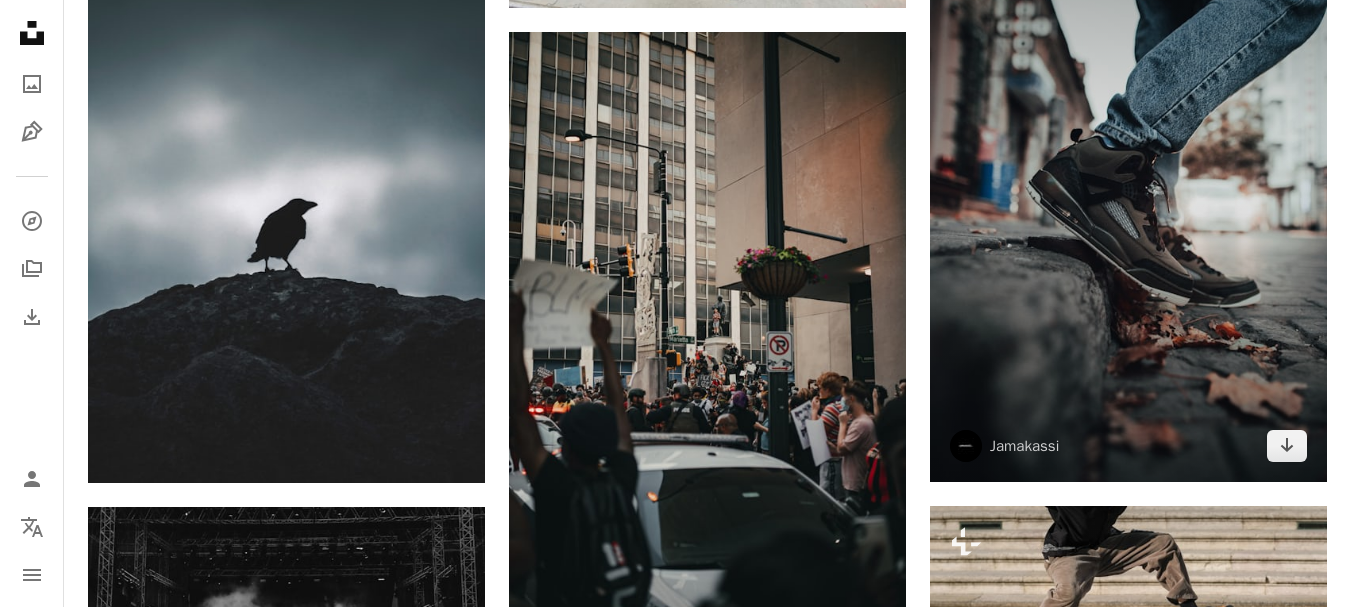 click at bounding box center (1128, 185) 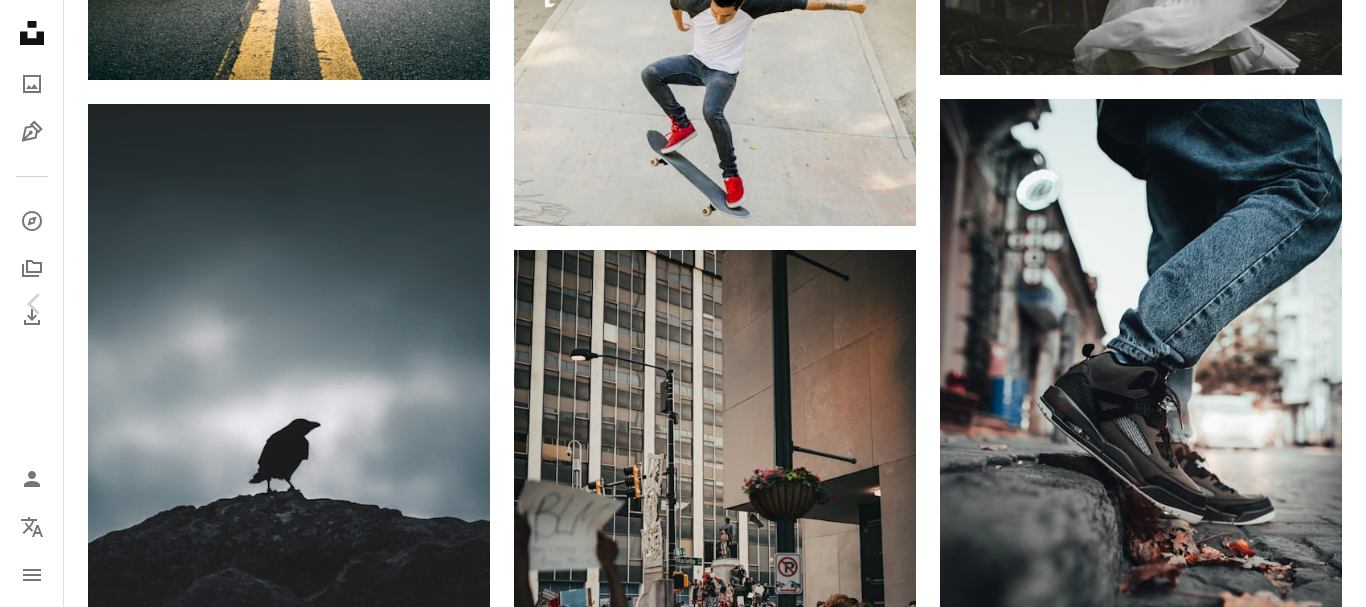 scroll, scrollTop: 4400, scrollLeft: 0, axis: vertical 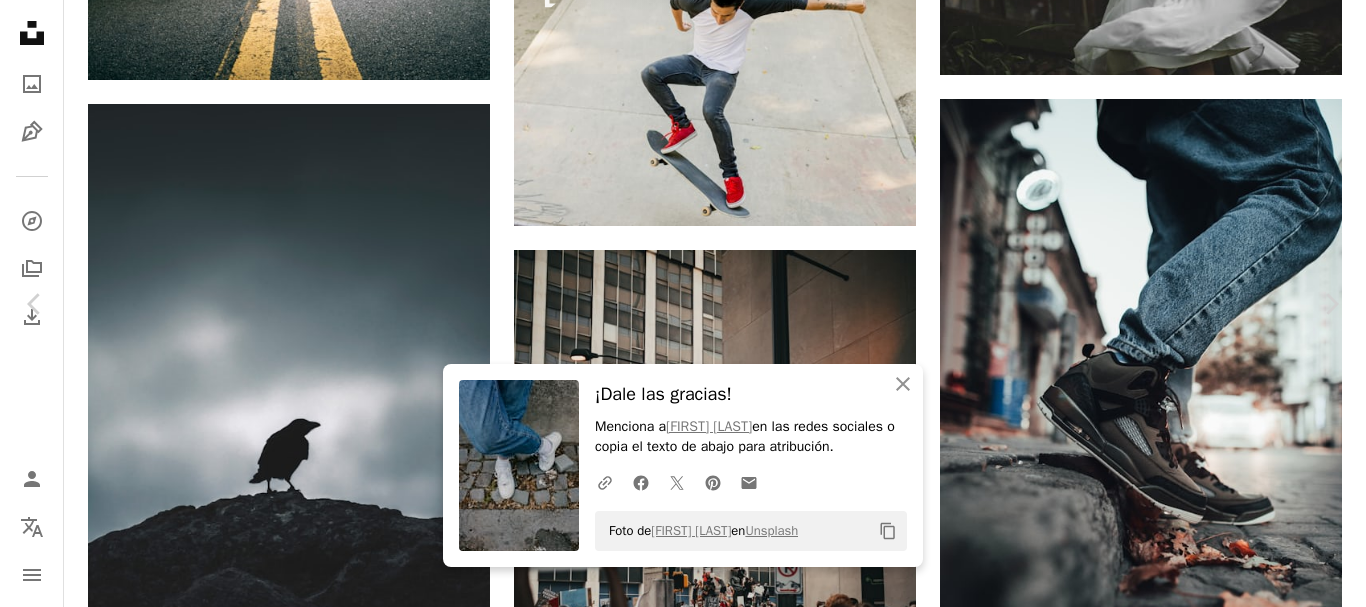 click on "An X shape" at bounding box center (20, 20) 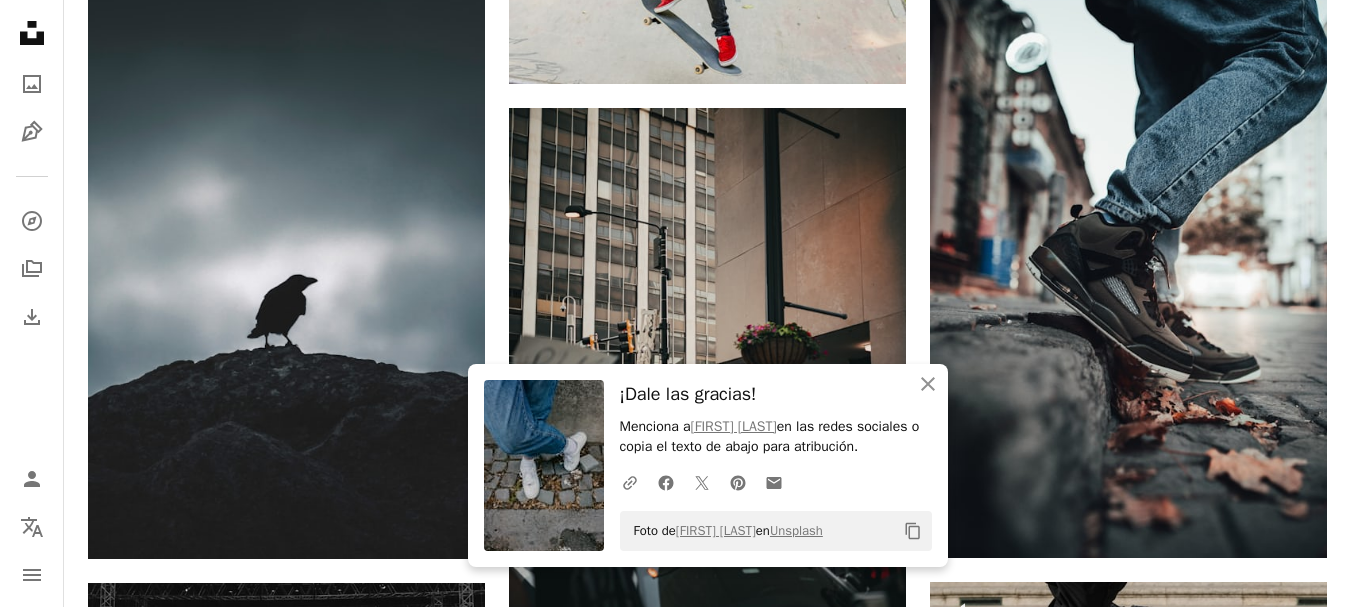 scroll, scrollTop: 18700, scrollLeft: 0, axis: vertical 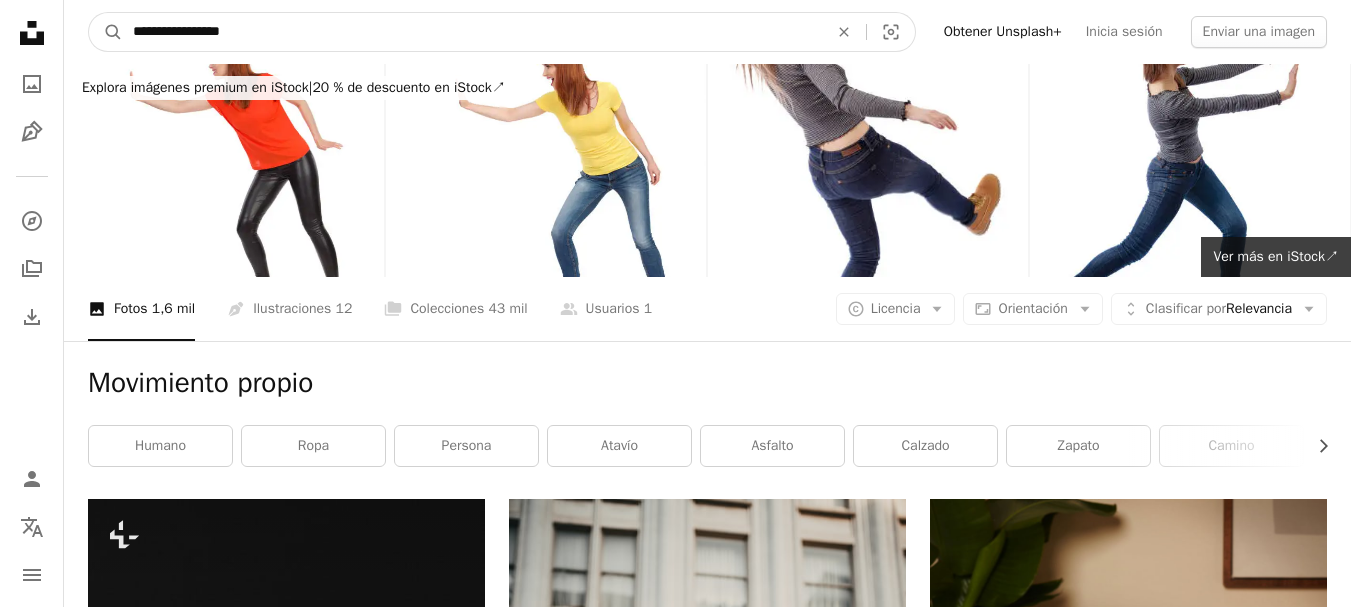 drag, startPoint x: 341, startPoint y: 46, endPoint x: 0, endPoint y: 37, distance: 341.11874 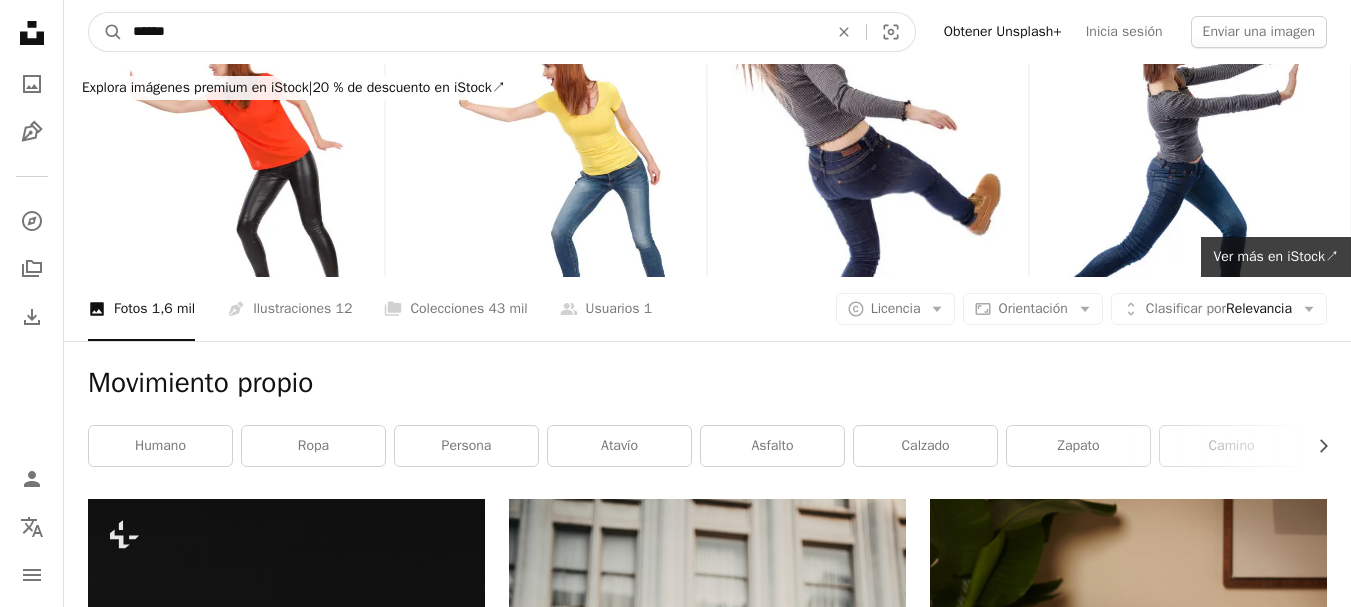 type on "******" 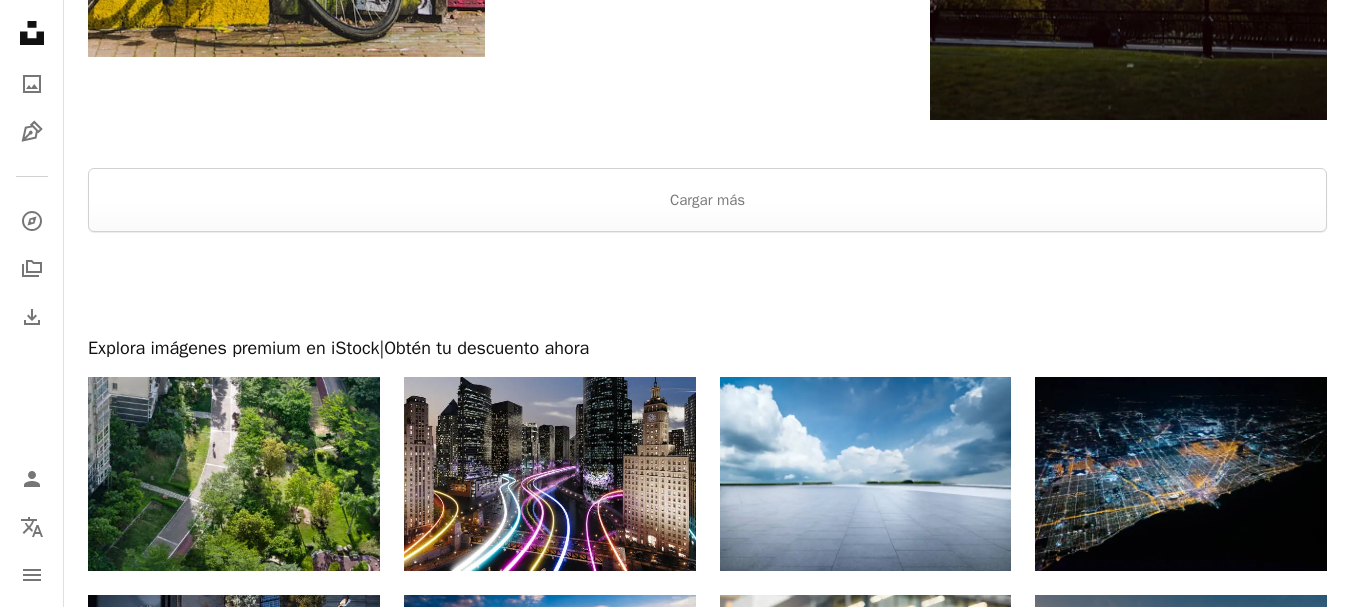 scroll, scrollTop: 4000, scrollLeft: 0, axis: vertical 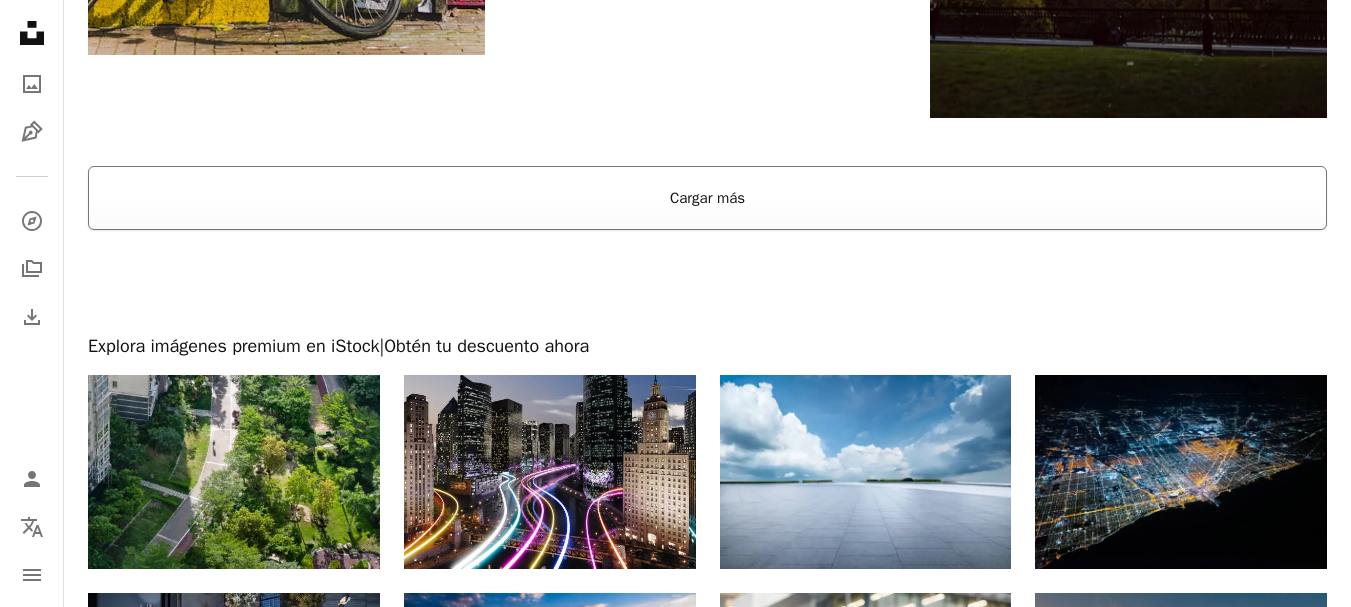click on "Cargar más" at bounding box center [707, 198] 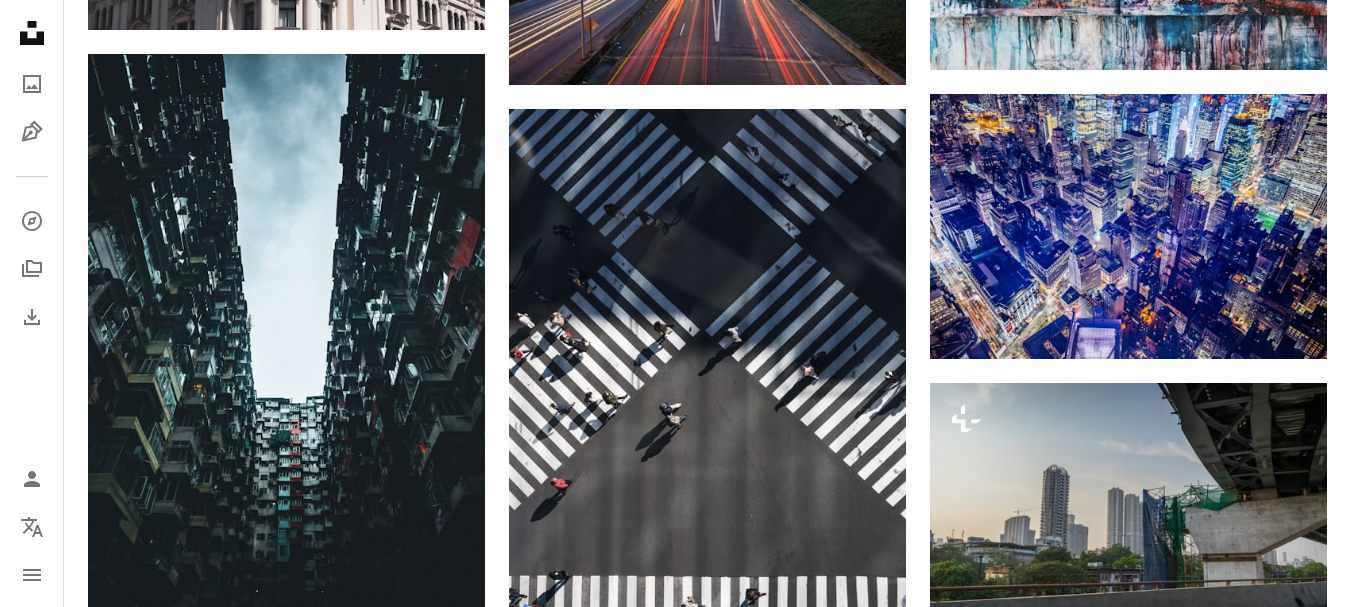 scroll, scrollTop: 13700, scrollLeft: 0, axis: vertical 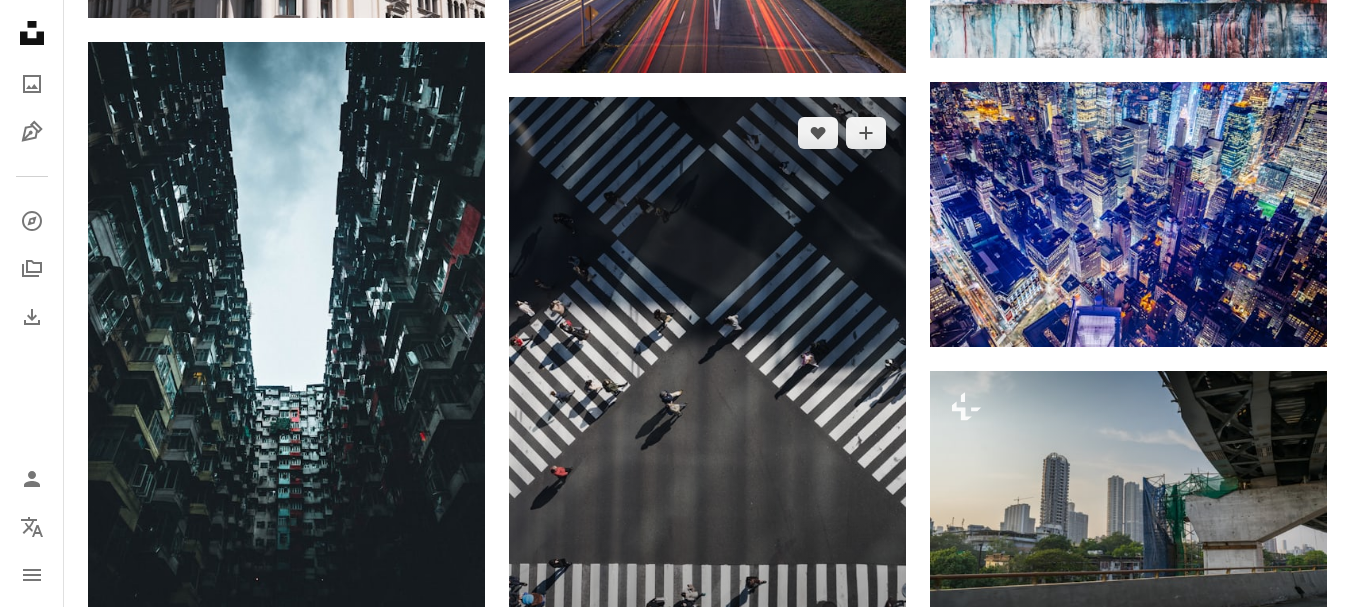 click at bounding box center [707, 394] 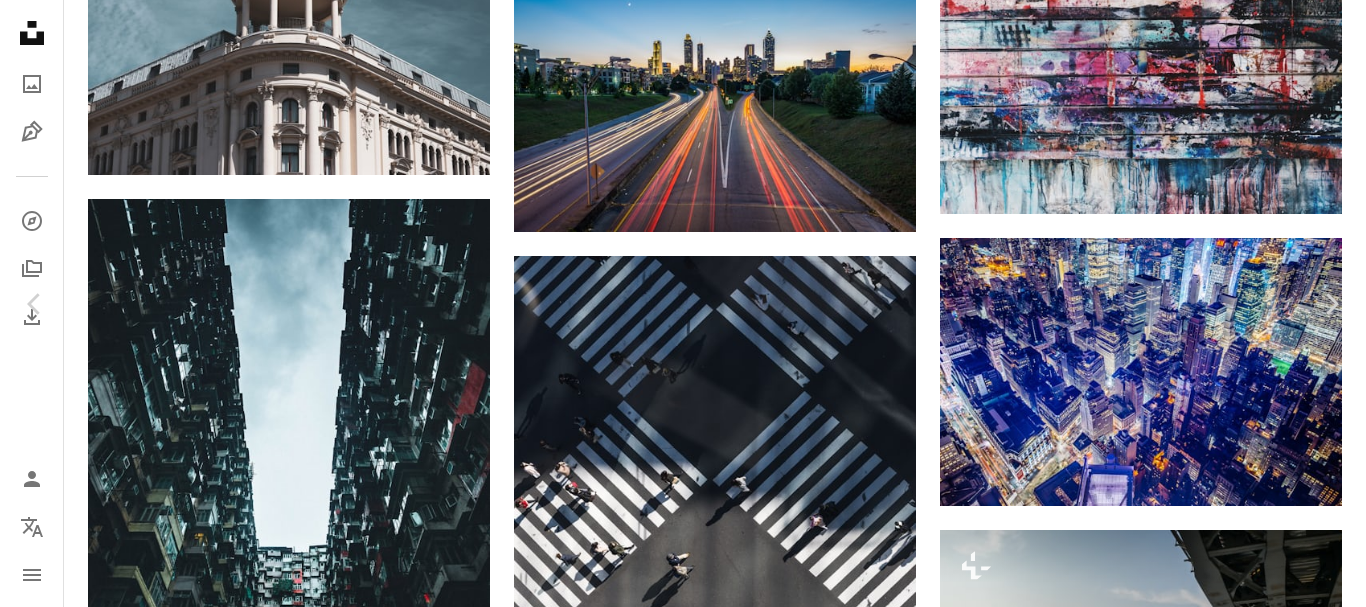 click on "Descargar gratis" at bounding box center [1160, 3367] 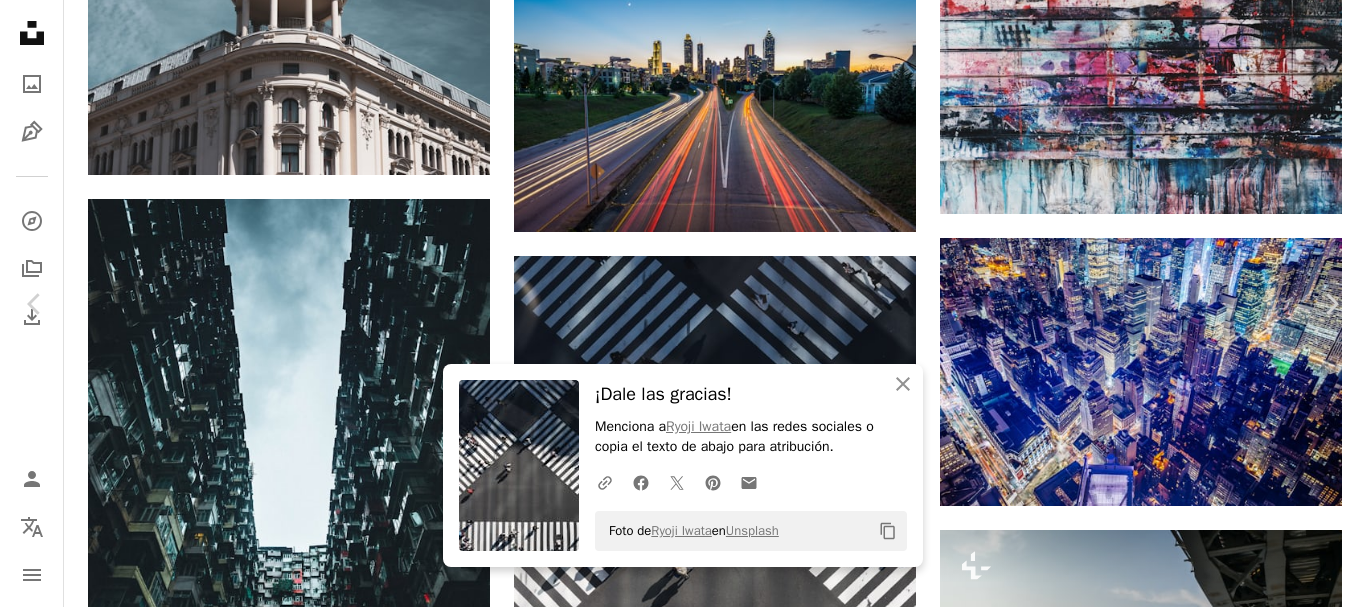 click on "An X shape" at bounding box center (20, 20) 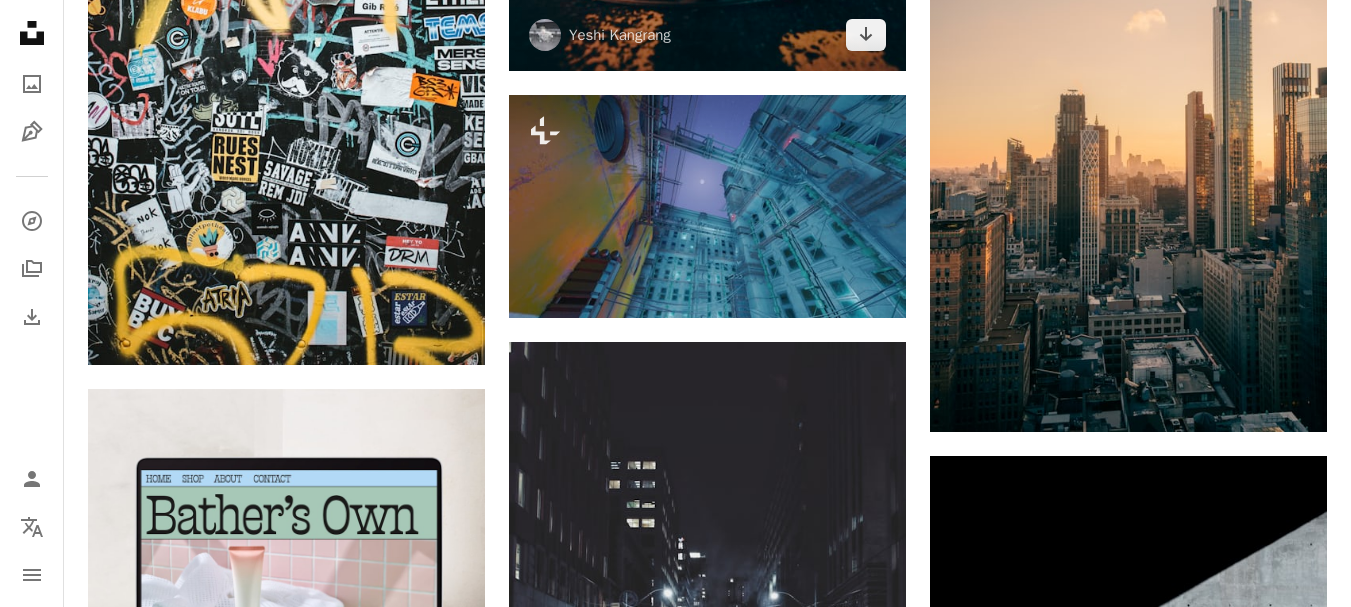 scroll, scrollTop: 4500, scrollLeft: 0, axis: vertical 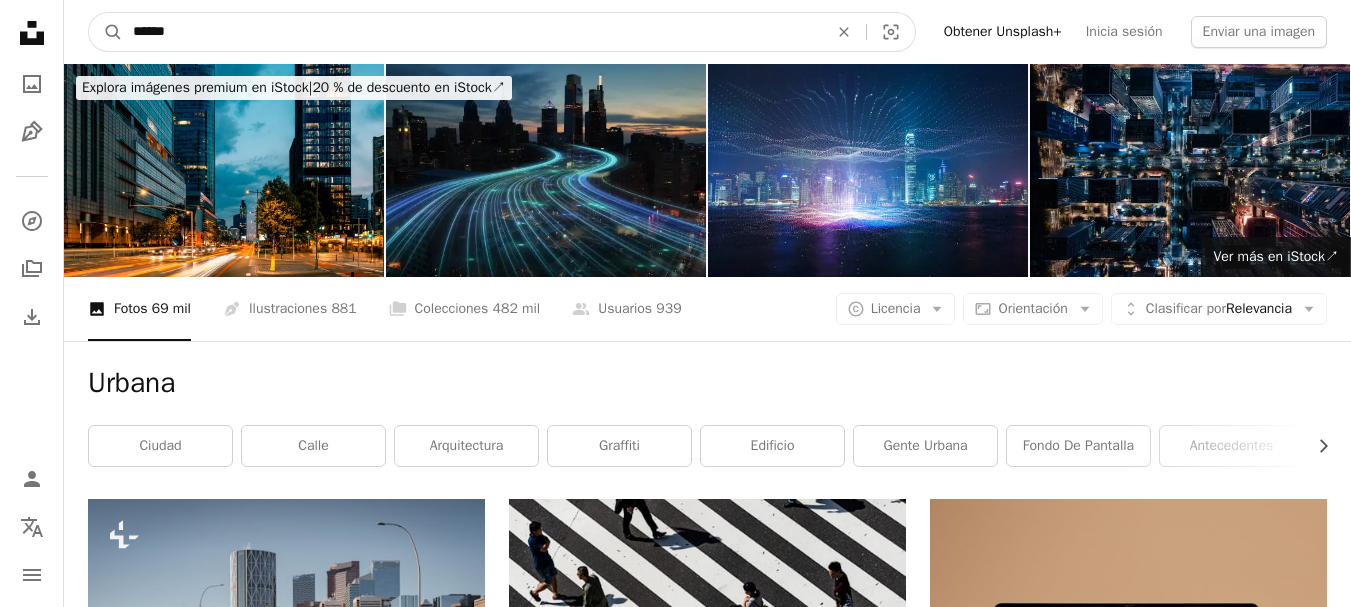 drag, startPoint x: 204, startPoint y: 41, endPoint x: 46, endPoint y: 18, distance: 159.66527 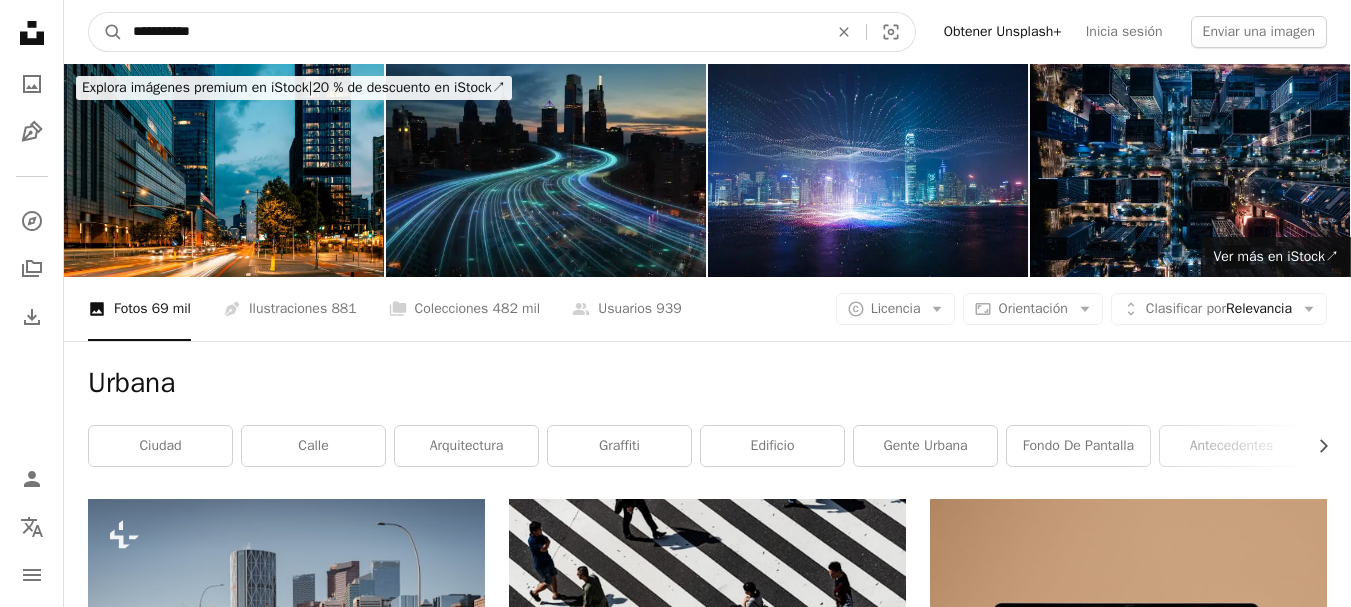type on "**********" 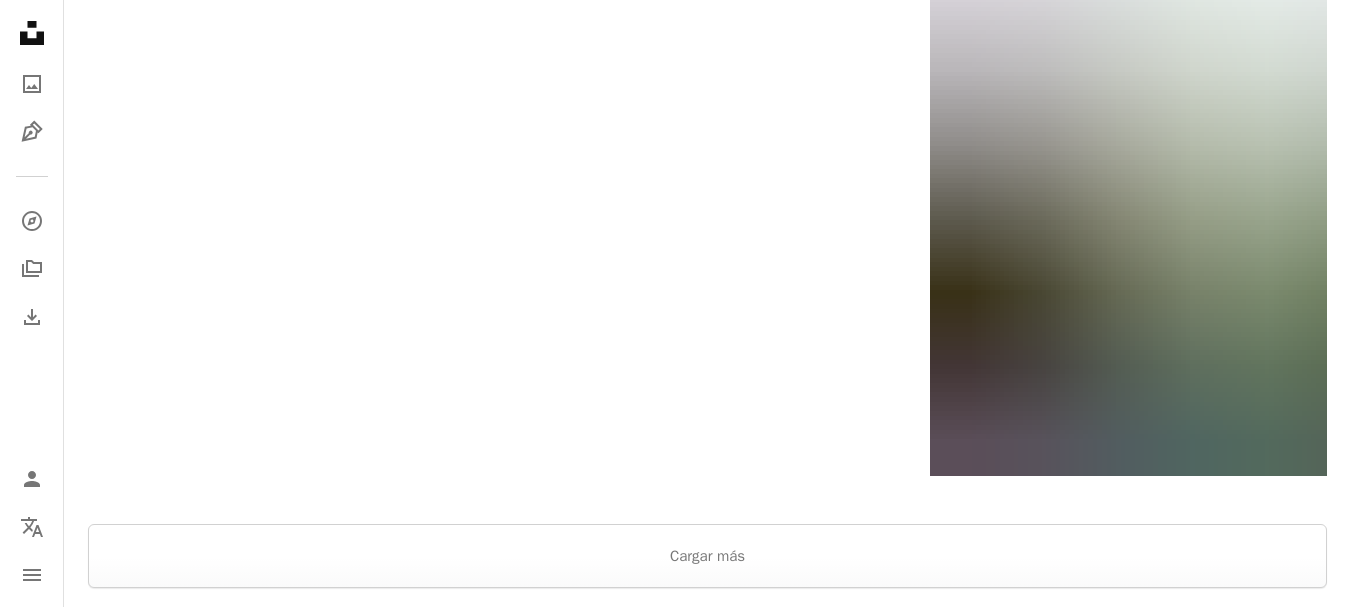 scroll, scrollTop: 4900, scrollLeft: 0, axis: vertical 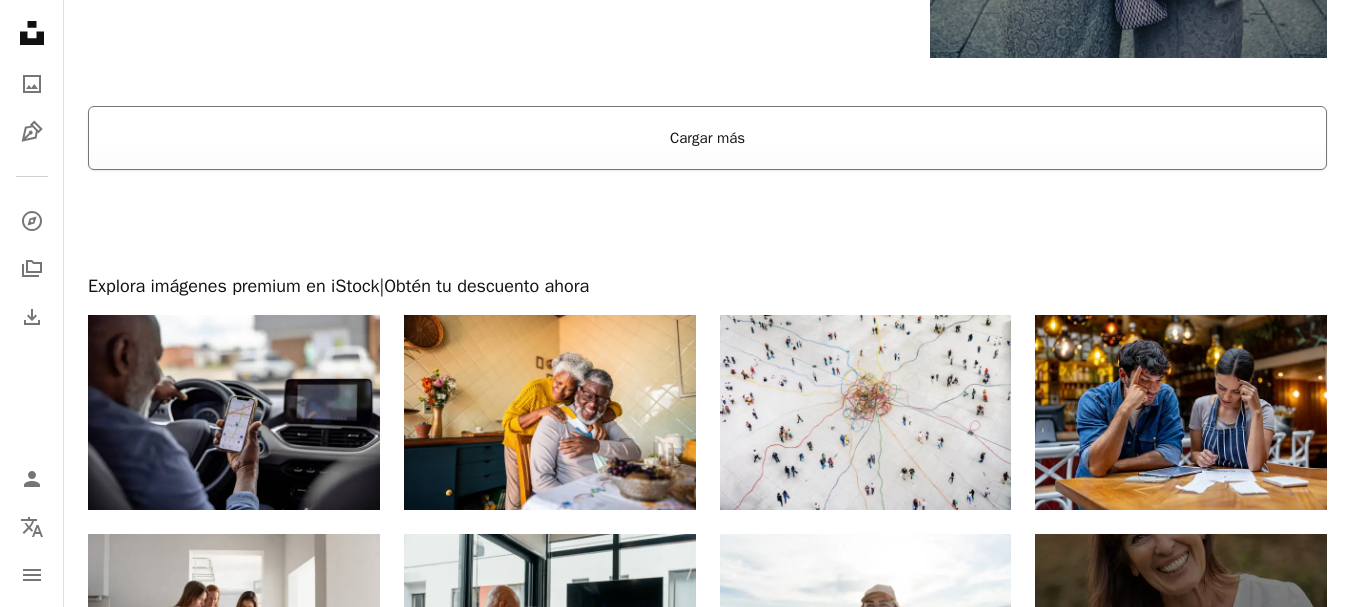 click on "Cargar más" at bounding box center [707, 138] 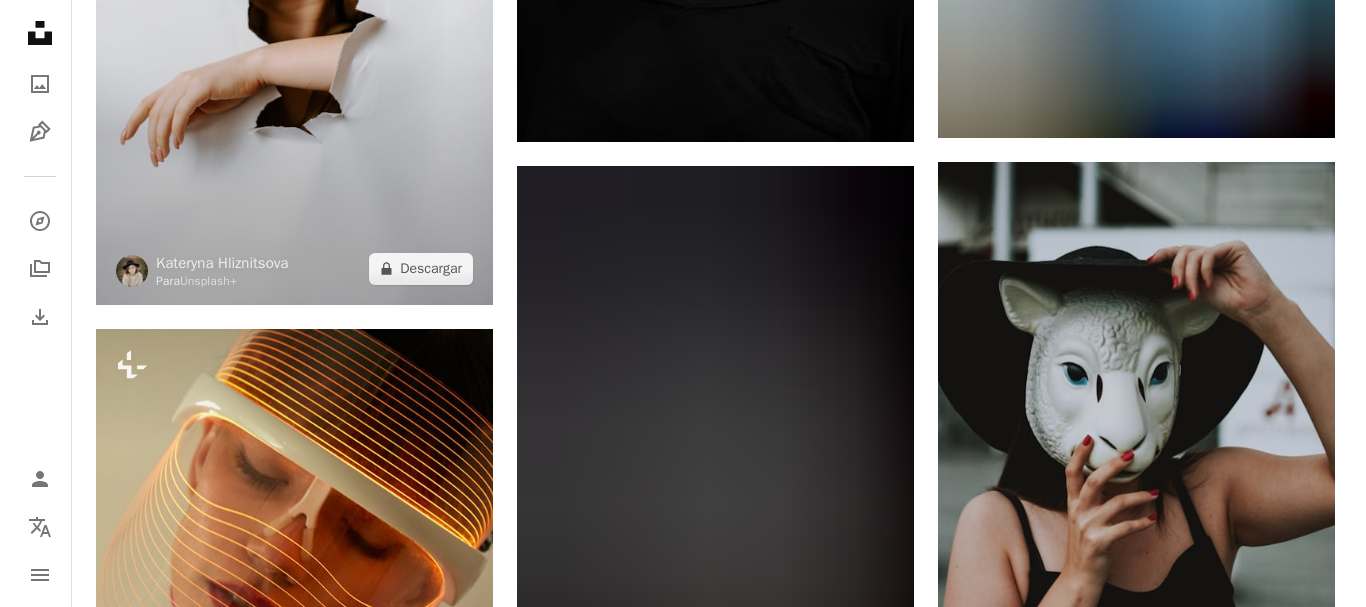 scroll, scrollTop: 12000, scrollLeft: 0, axis: vertical 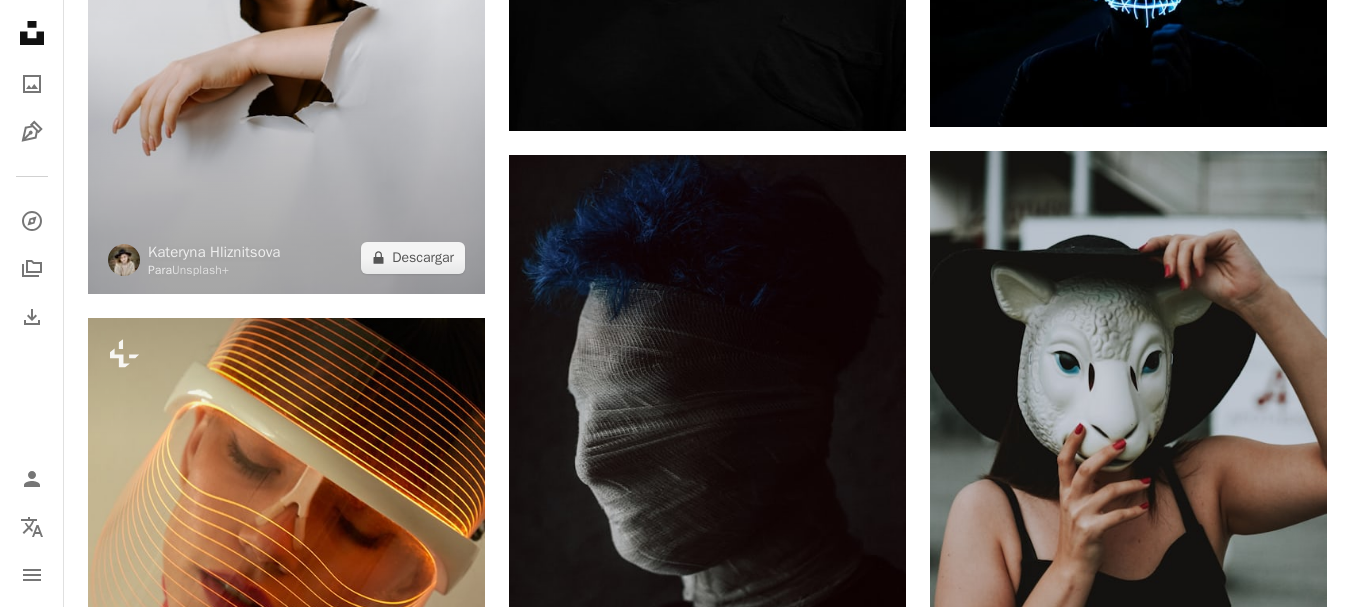 click at bounding box center (286, -4) 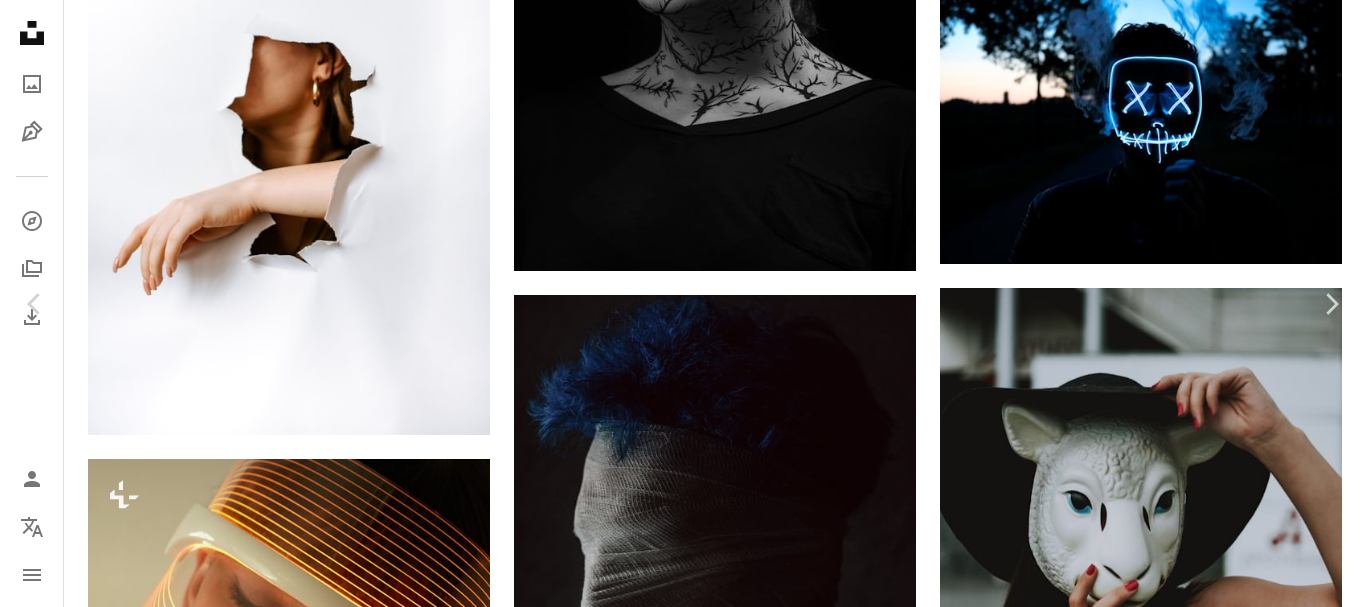 scroll, scrollTop: 9520, scrollLeft: 0, axis: vertical 